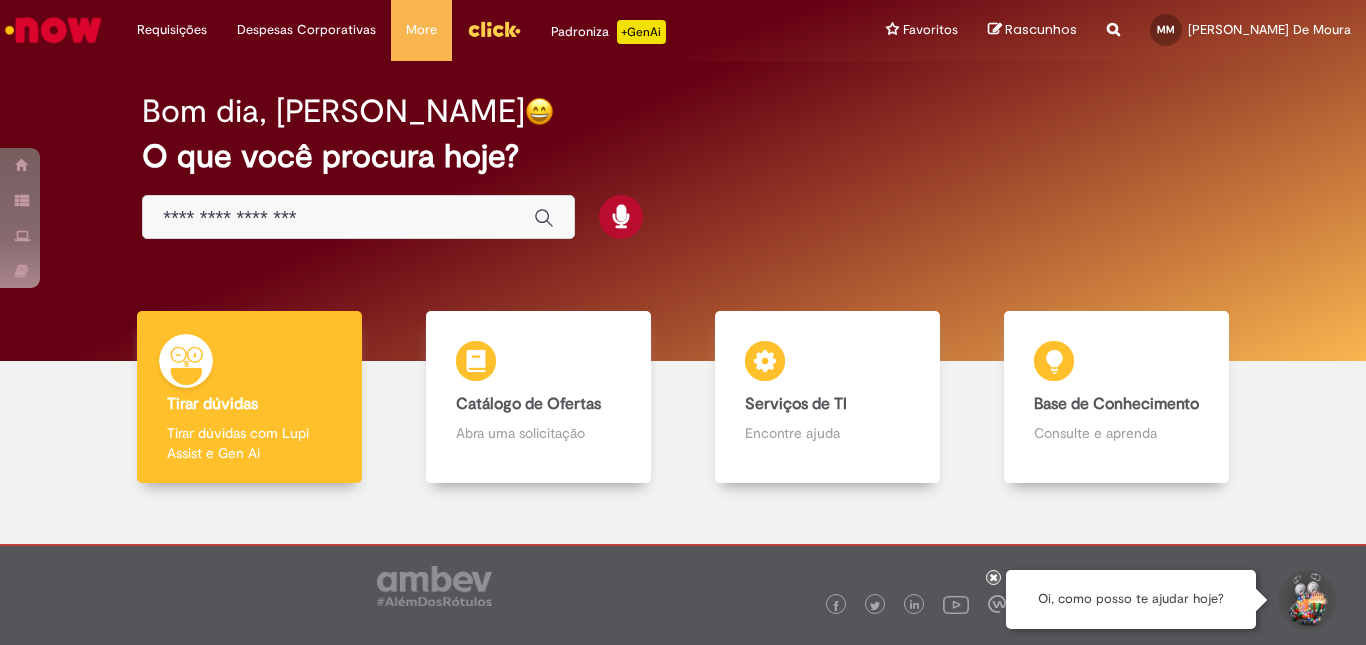 scroll, scrollTop: 0, scrollLeft: 0, axis: both 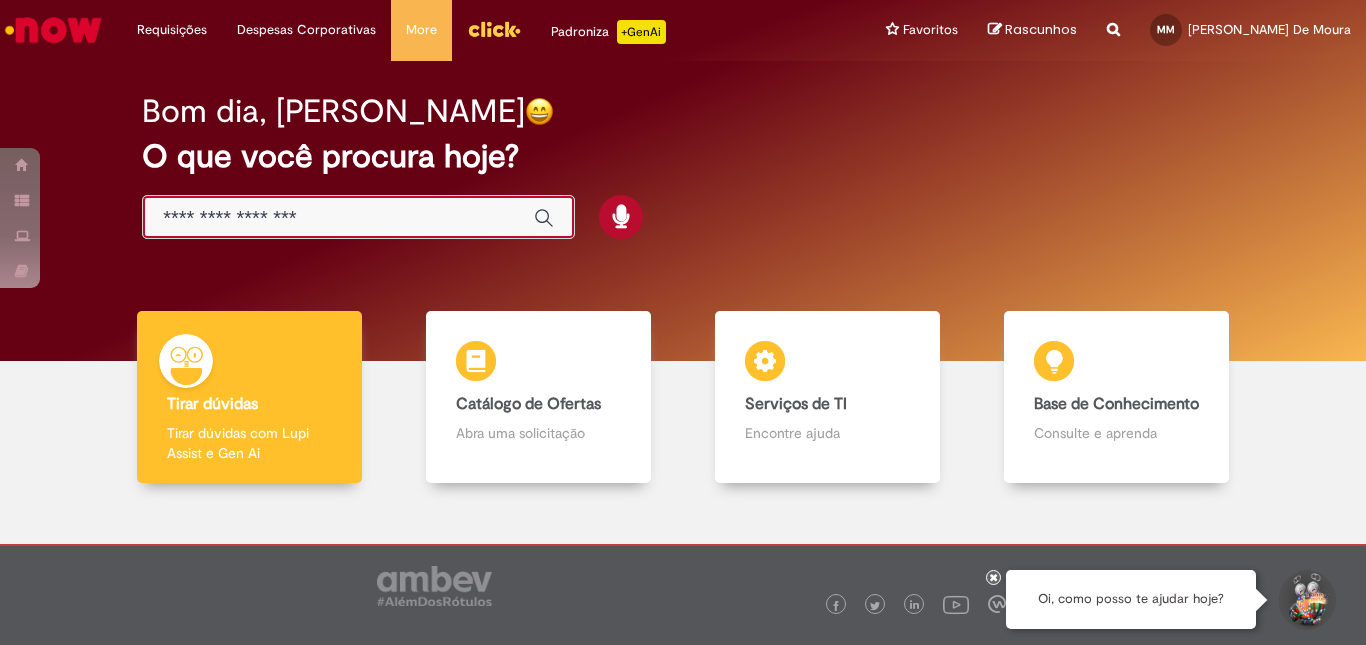 click at bounding box center [338, 218] 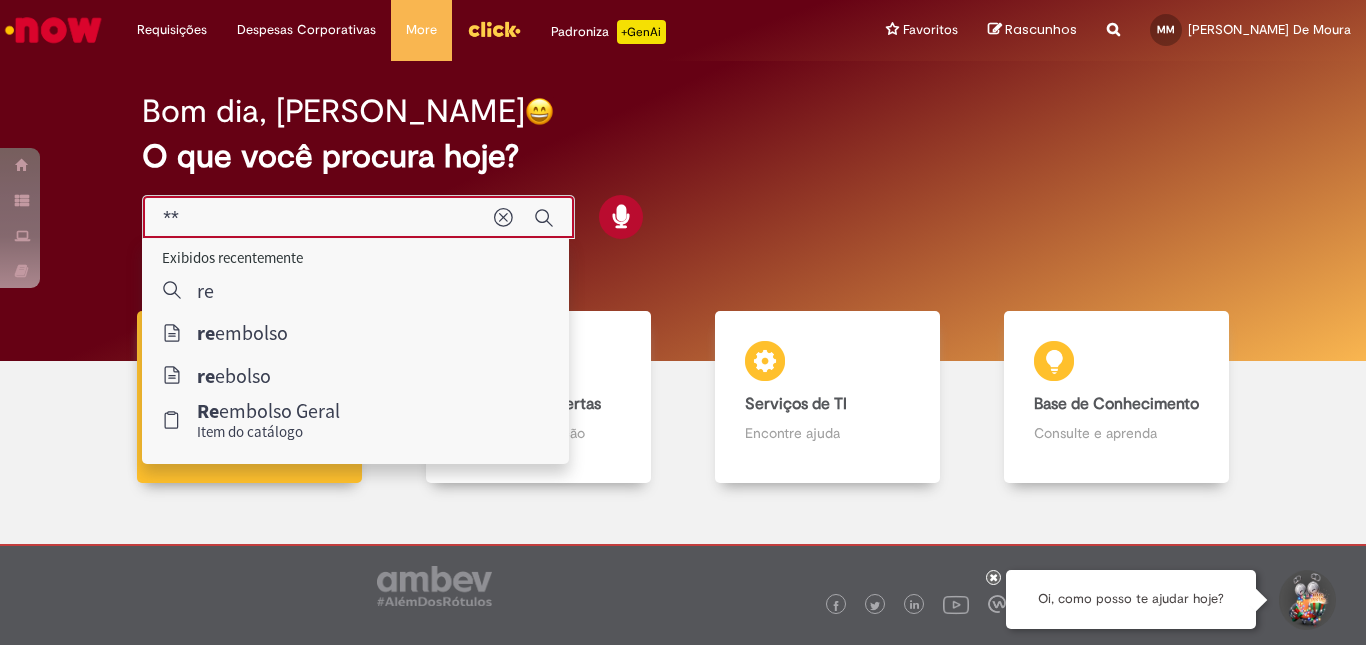 type on "**" 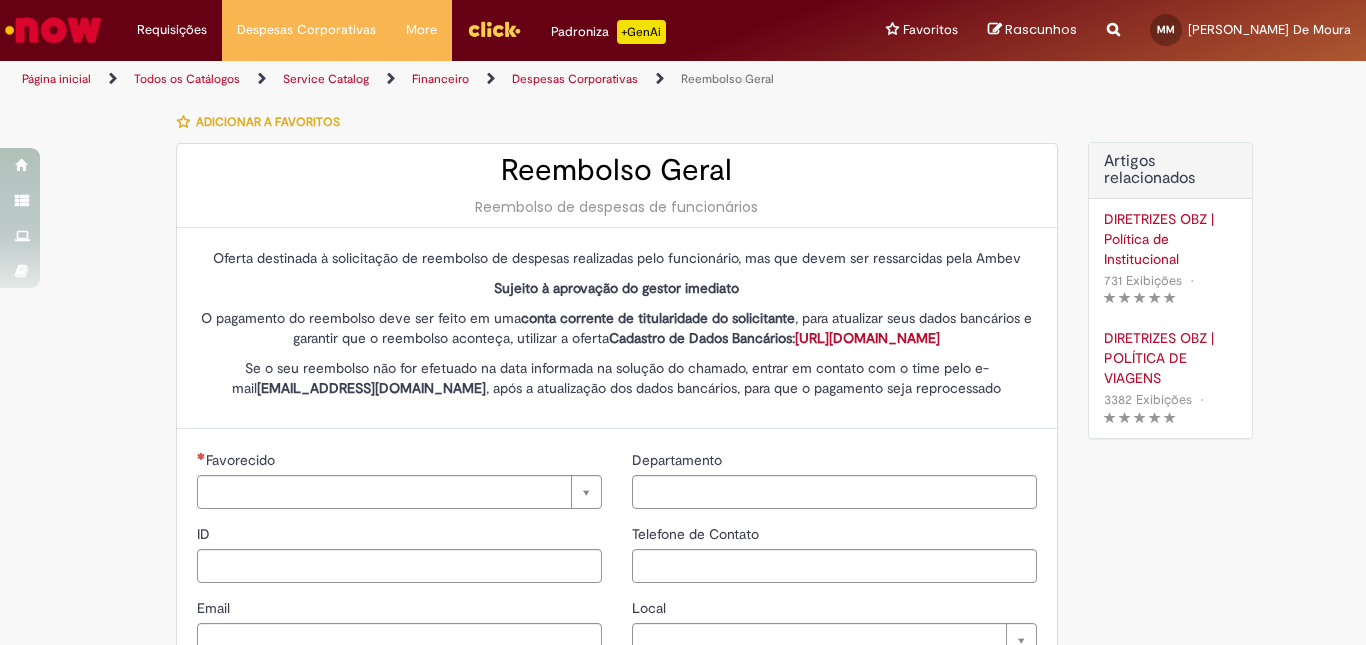 type on "********" 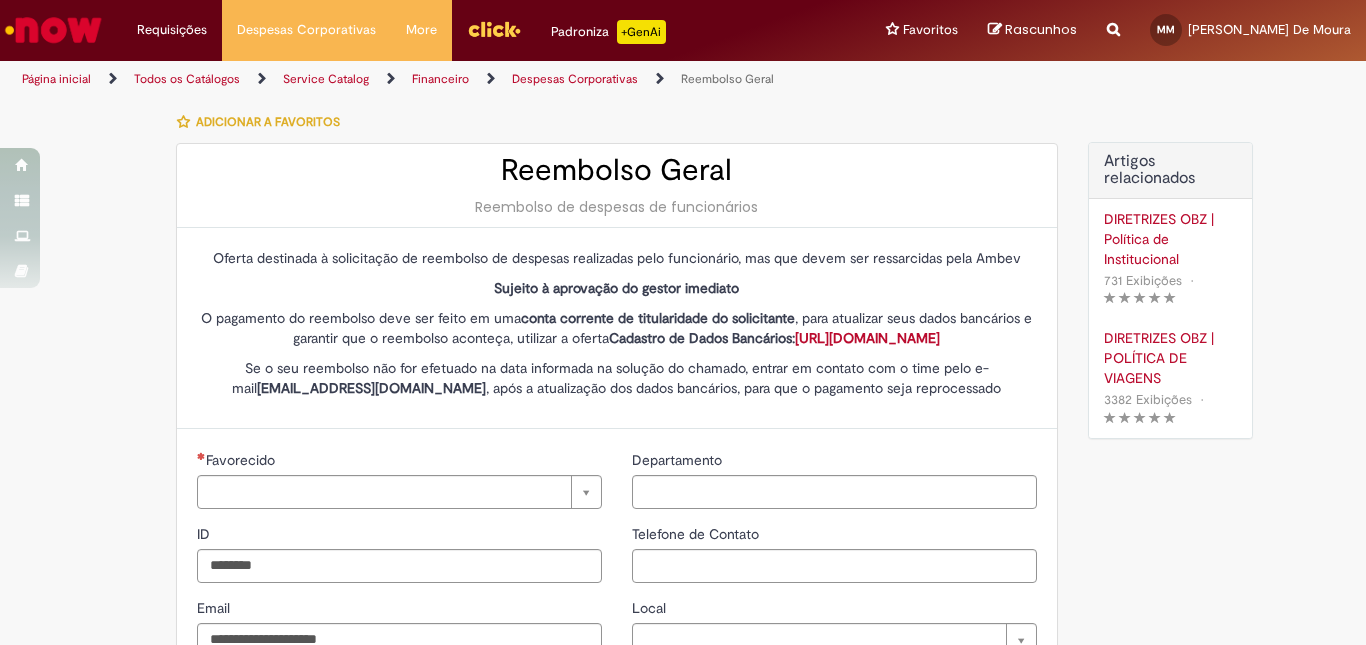 type on "**********" 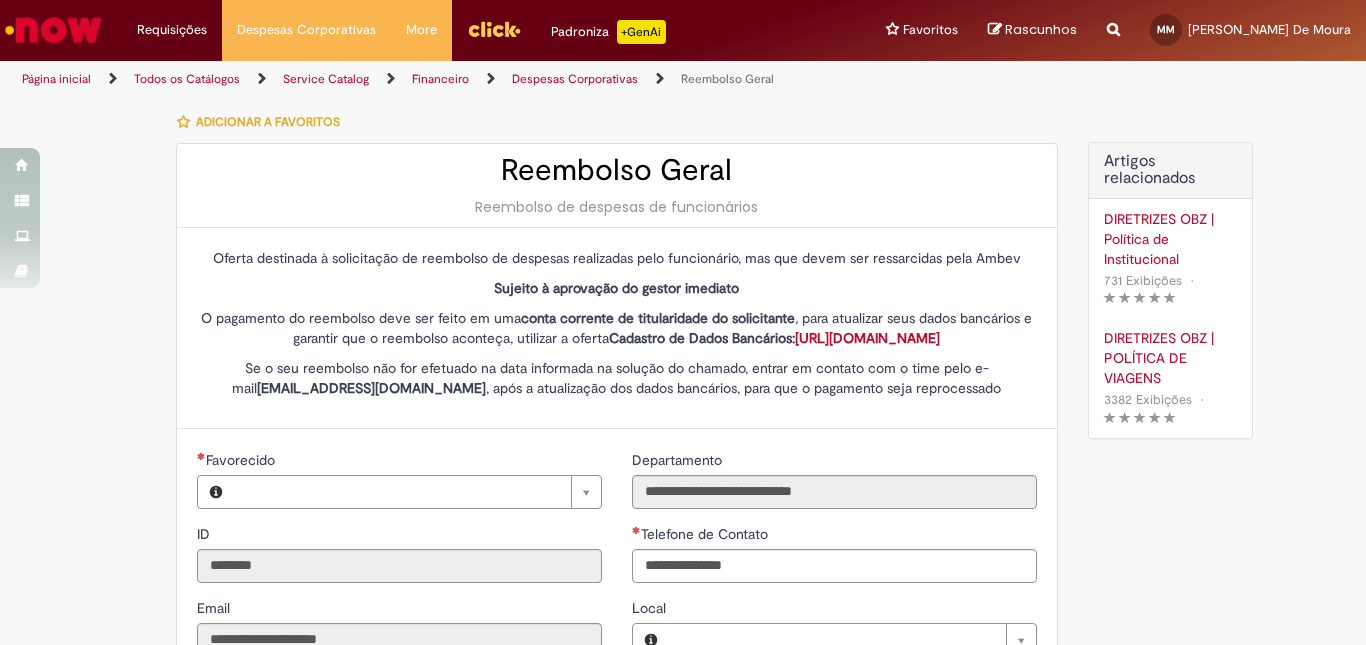 type on "**********" 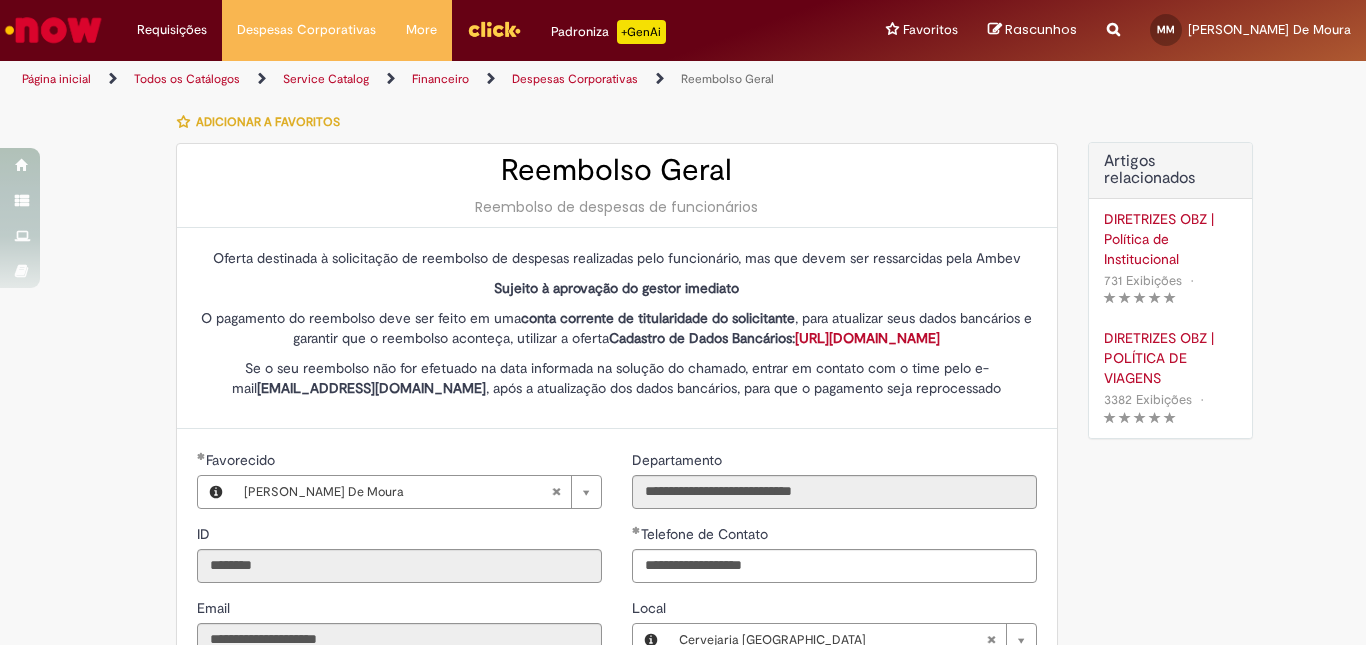 click on "Despesas Corporativas" at bounding box center (575, 79) 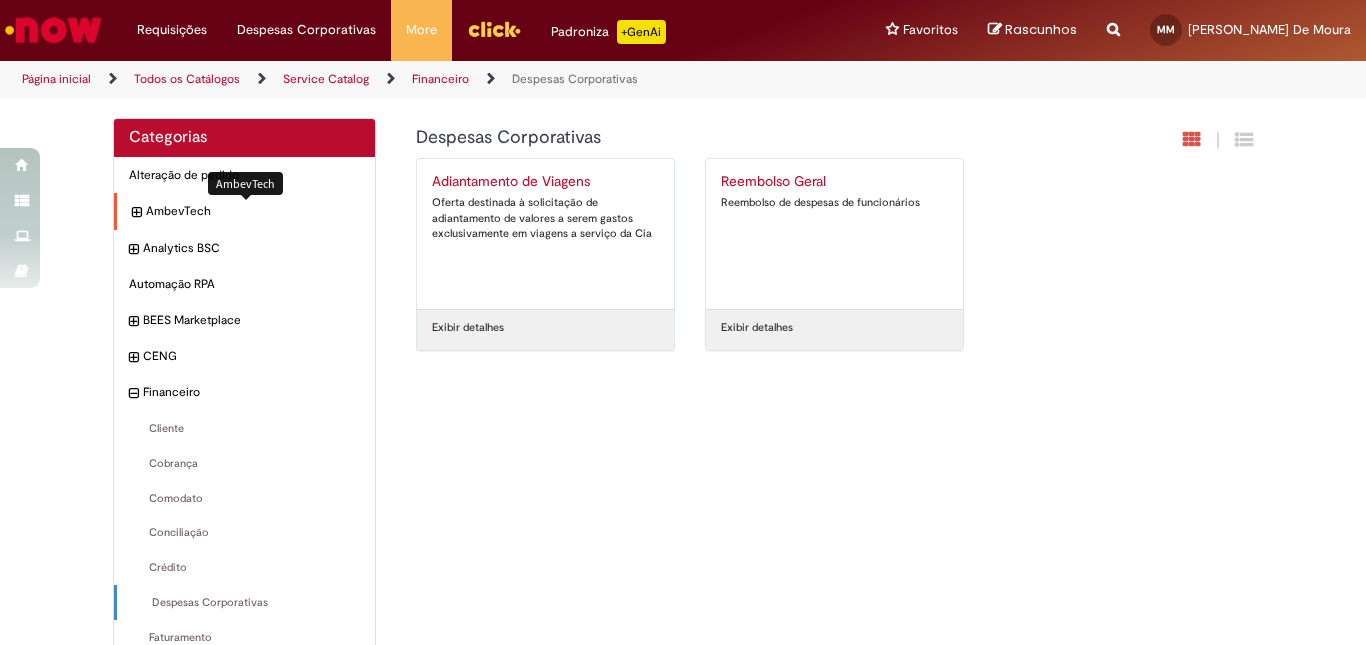 click on "AmbevTech
Itens" at bounding box center (253, 211) 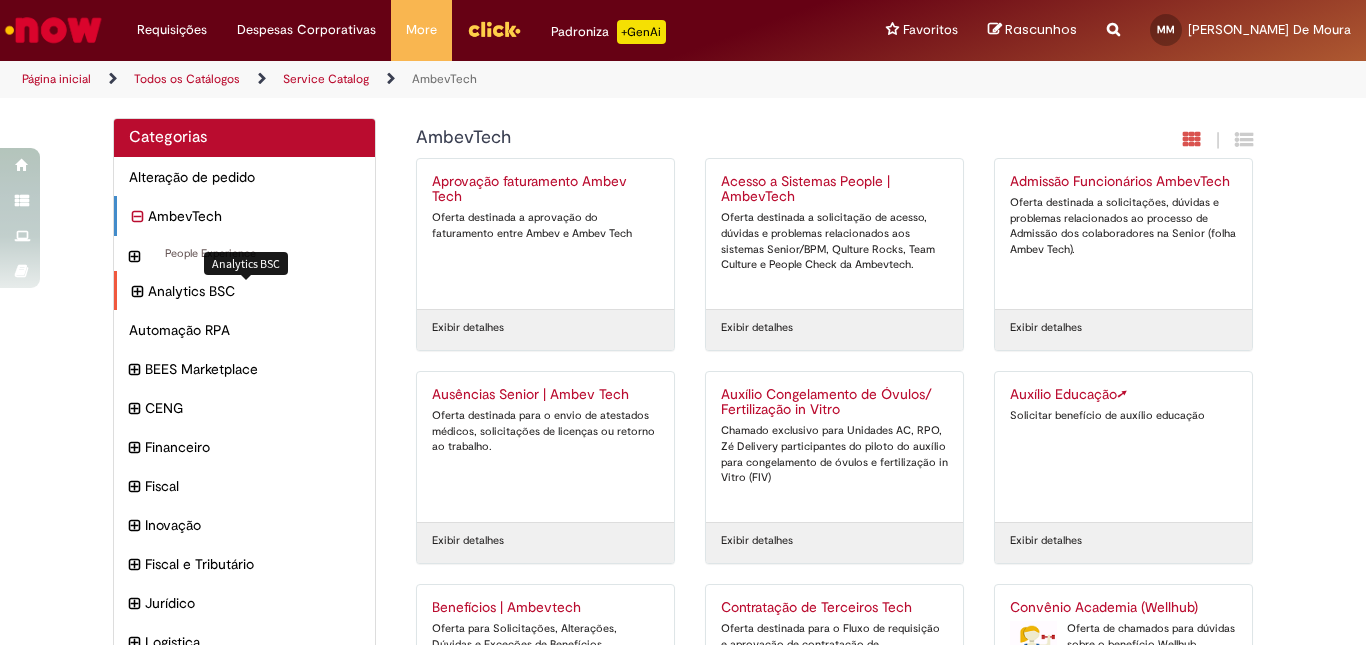 click on "Analytics BSC
Itens" at bounding box center [254, 291] 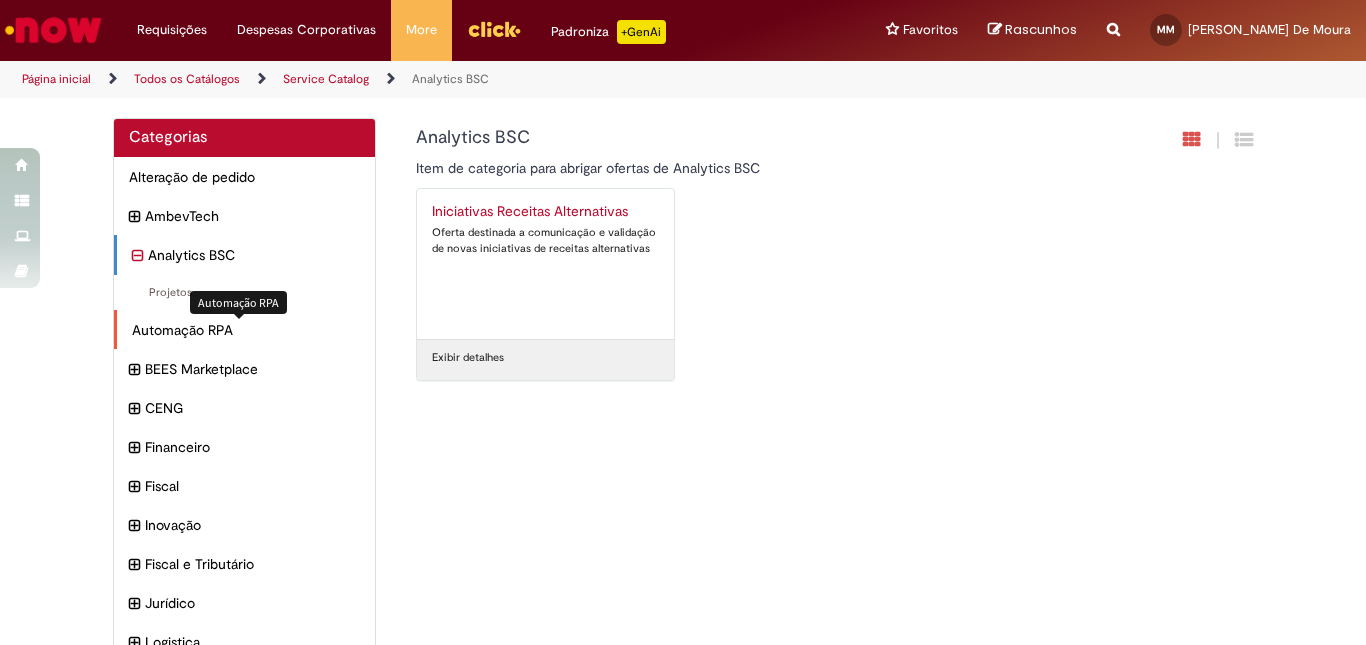 click on "Automação RPA
Itens" at bounding box center [246, 330] 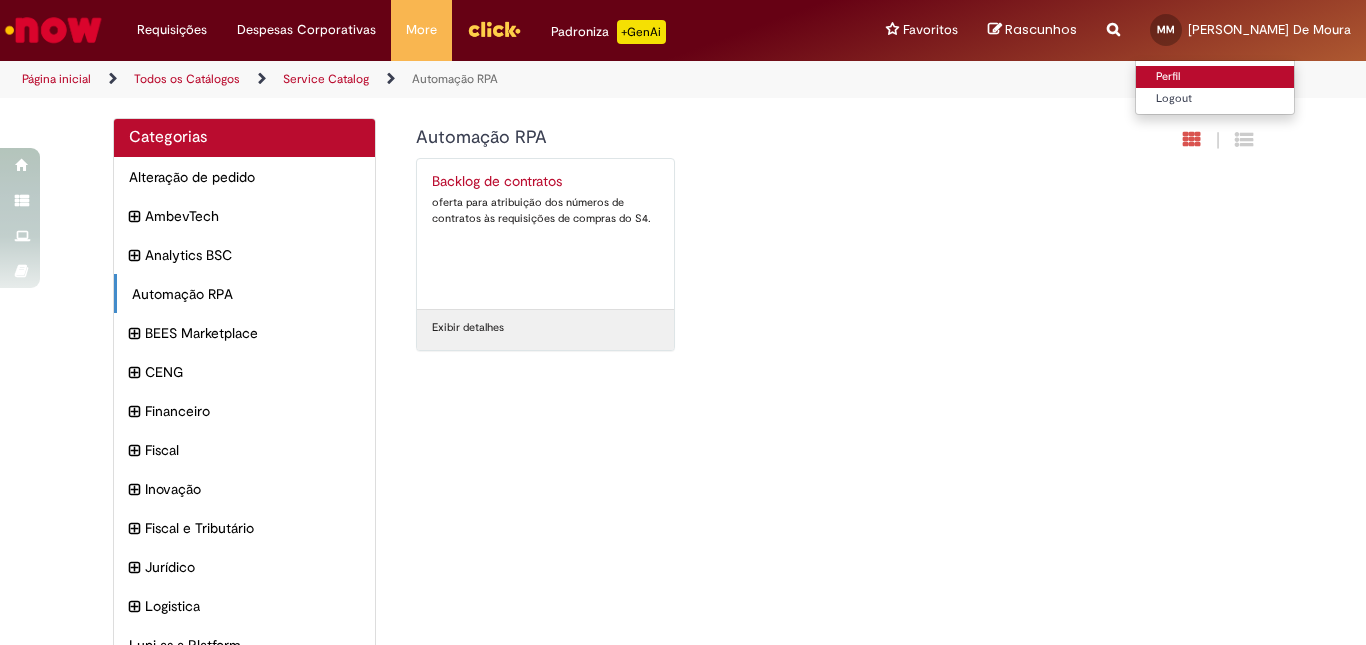 click on "Perfil" at bounding box center (1215, 77) 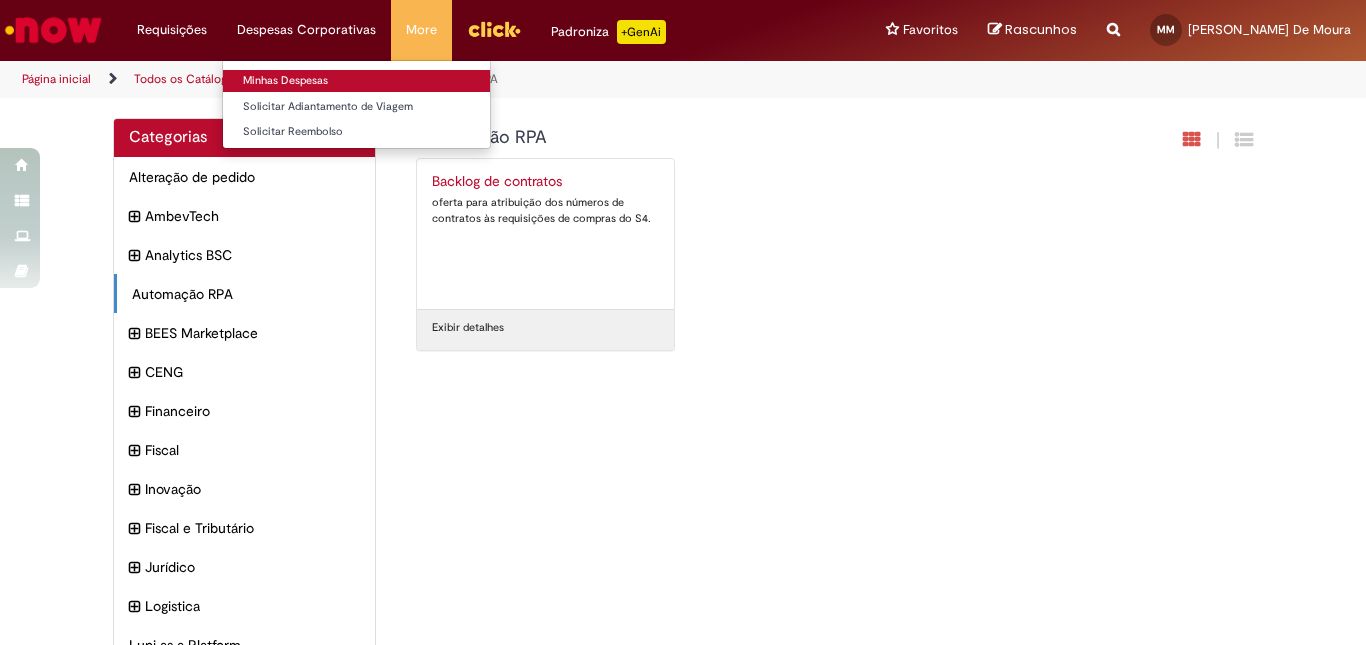 click on "Minhas Despesas" at bounding box center [356, 81] 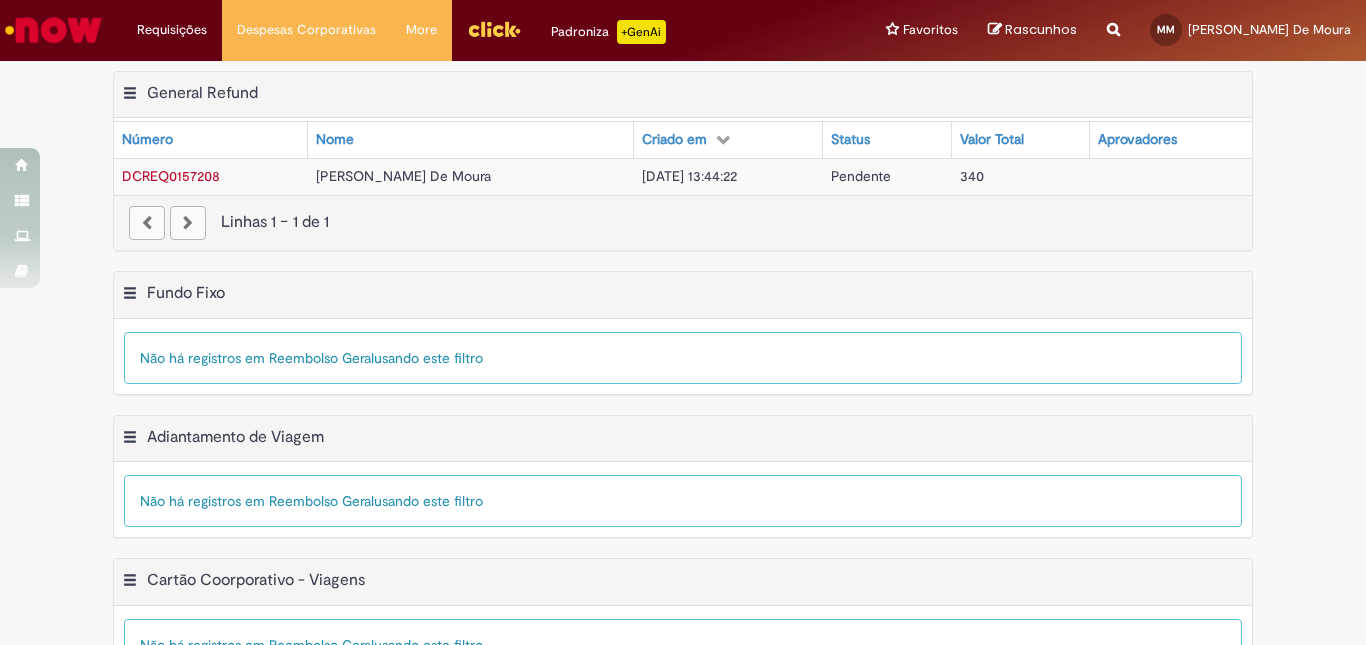 click on "Pendente" at bounding box center (861, 176) 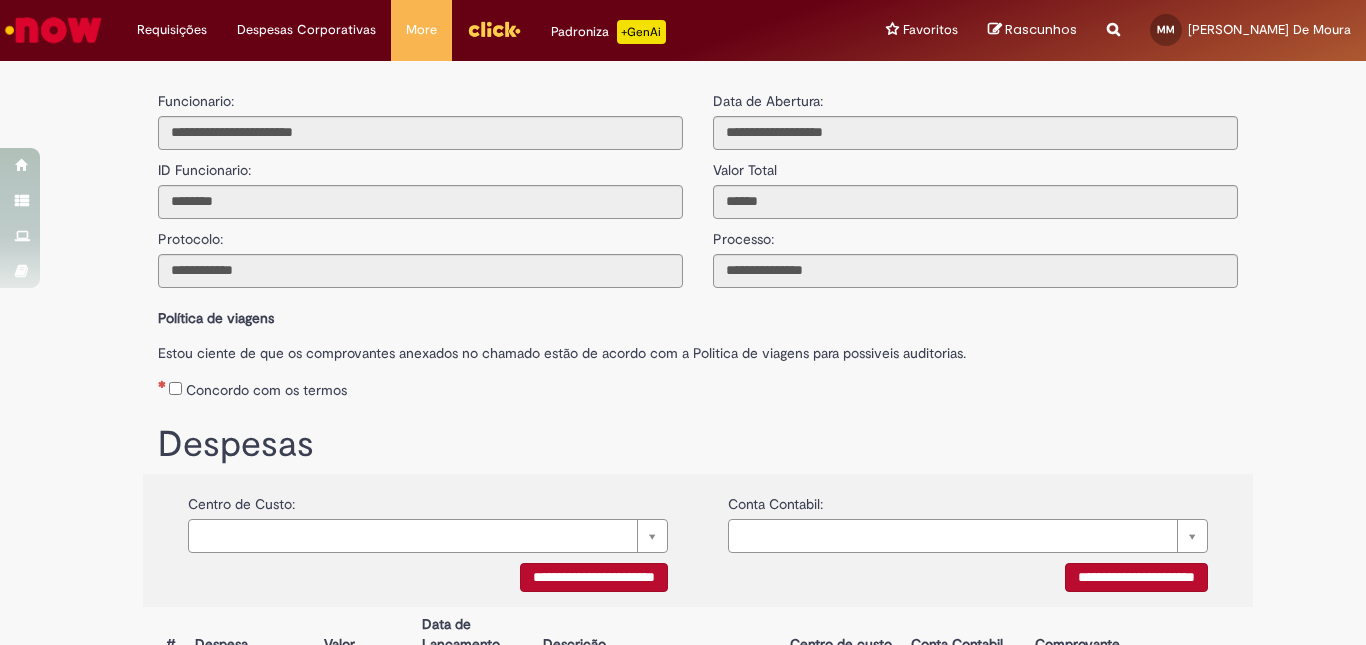 scroll, scrollTop: 335, scrollLeft: 0, axis: vertical 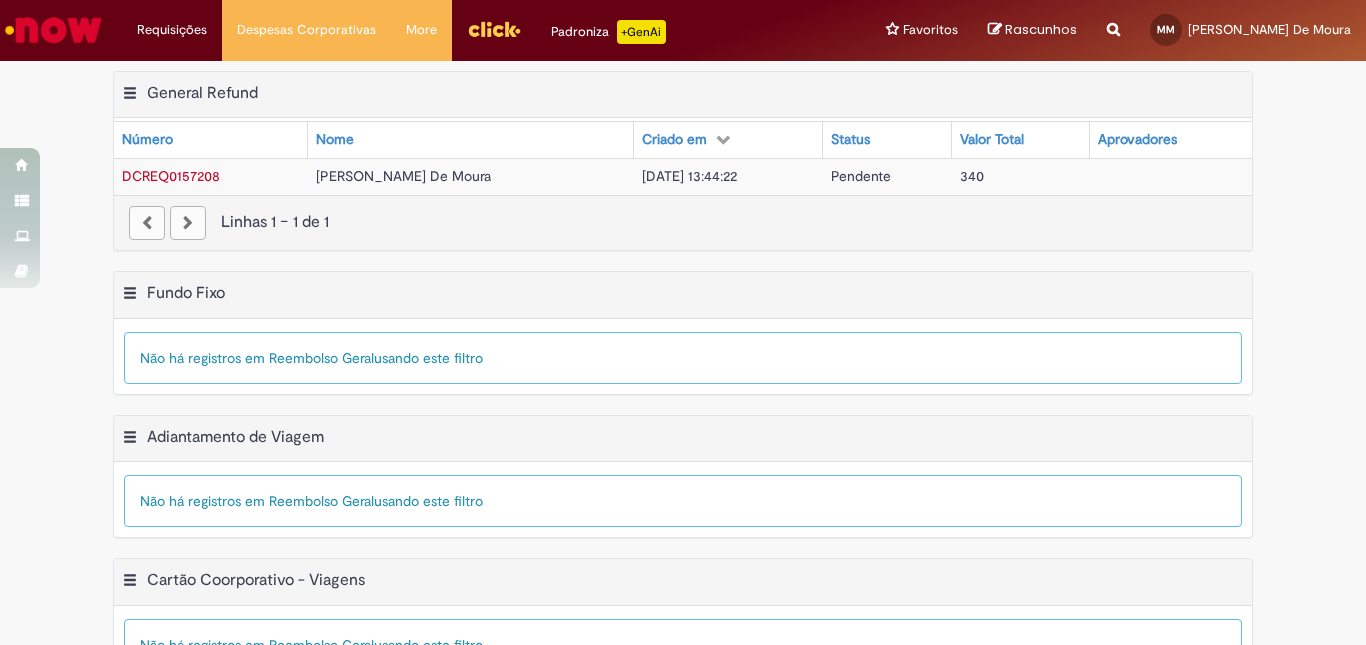 click on "[PERSON_NAME] De Moura" at bounding box center (470, 176) 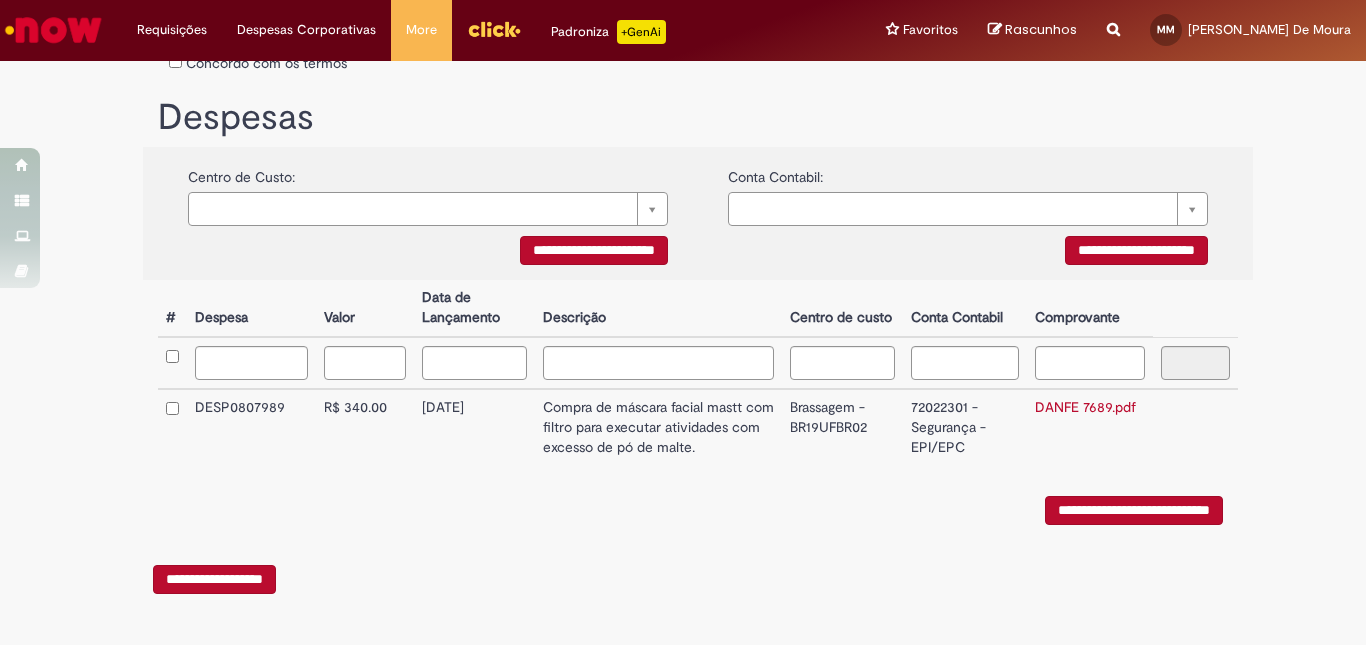 scroll, scrollTop: 0, scrollLeft: 0, axis: both 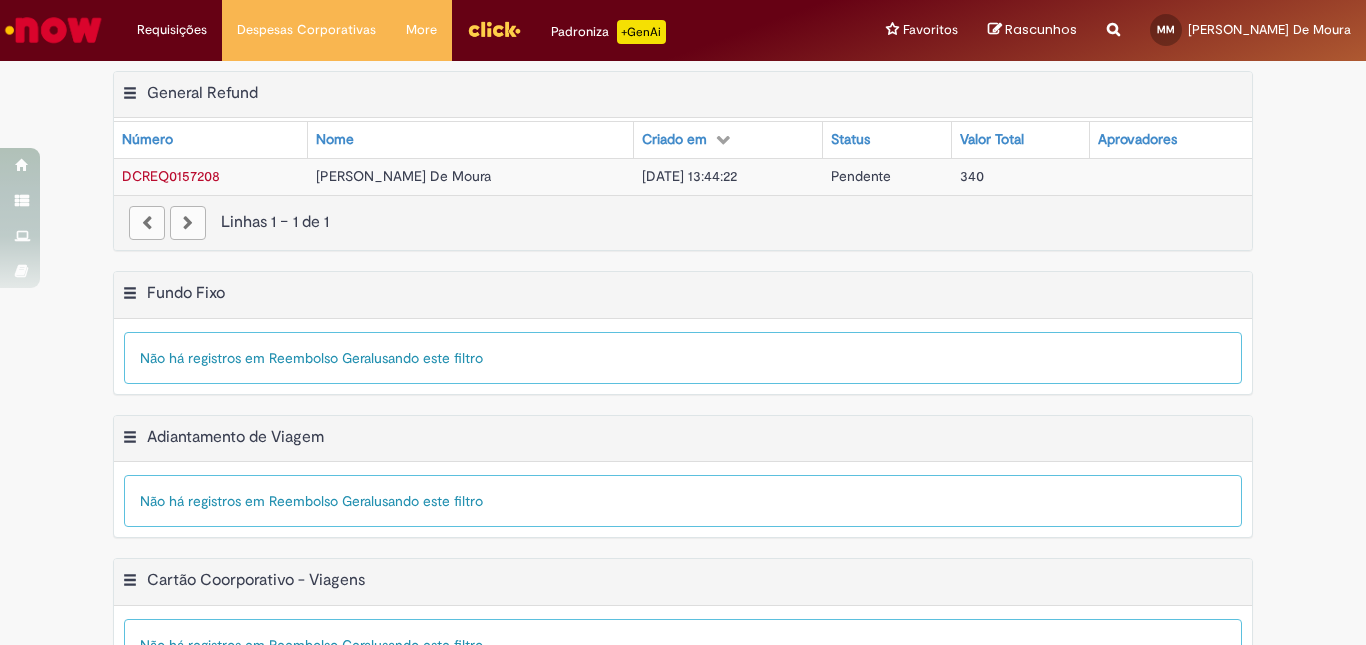 click on "[PERSON_NAME] De Moura" at bounding box center (470, 176) 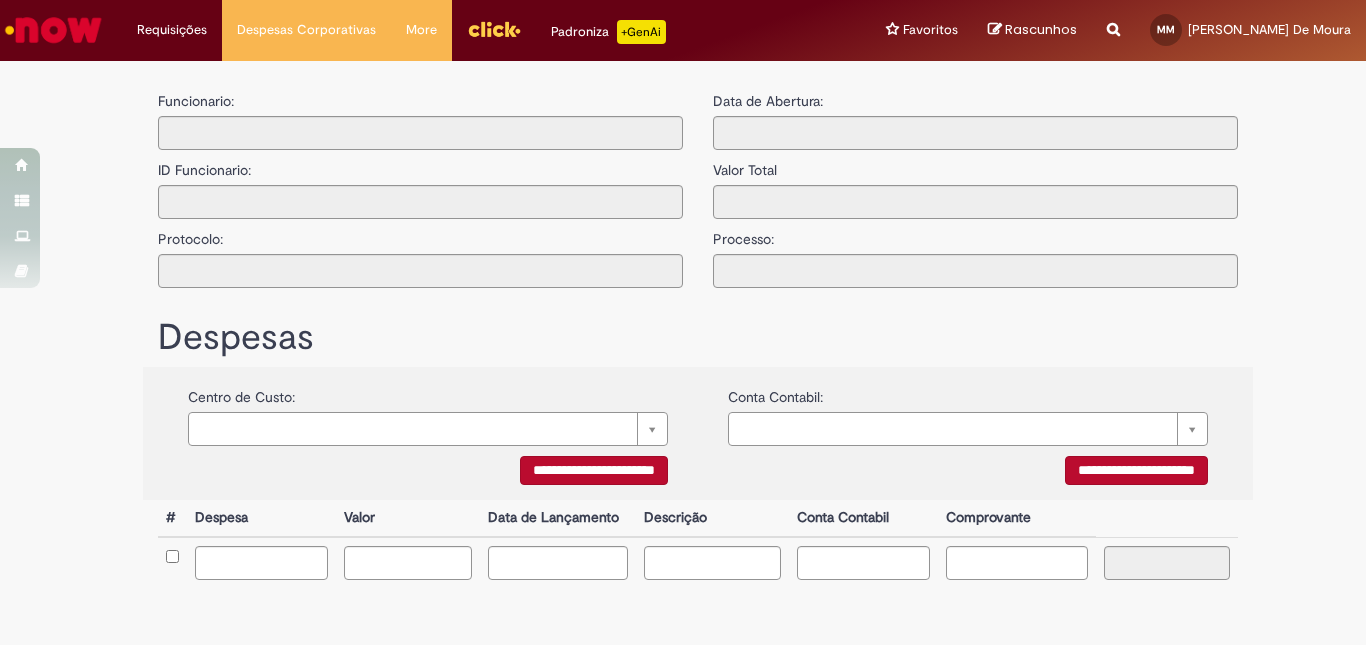 type on "**********" 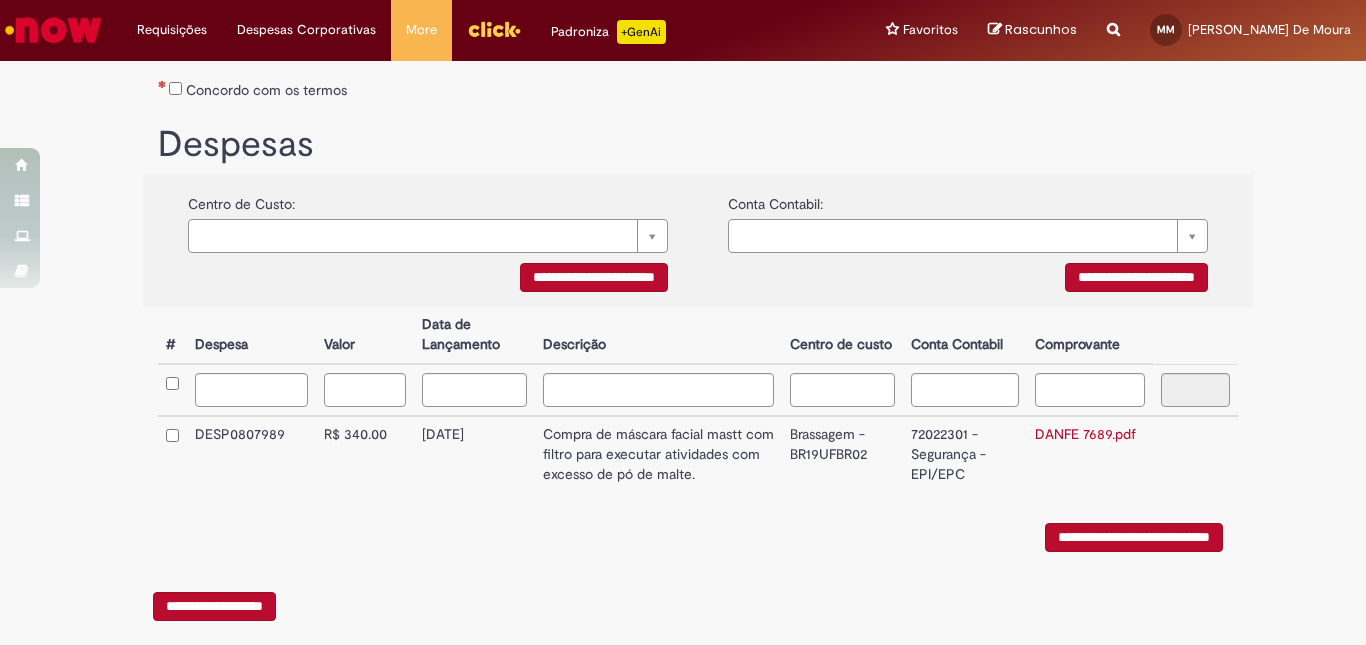 scroll, scrollTop: 335, scrollLeft: 0, axis: vertical 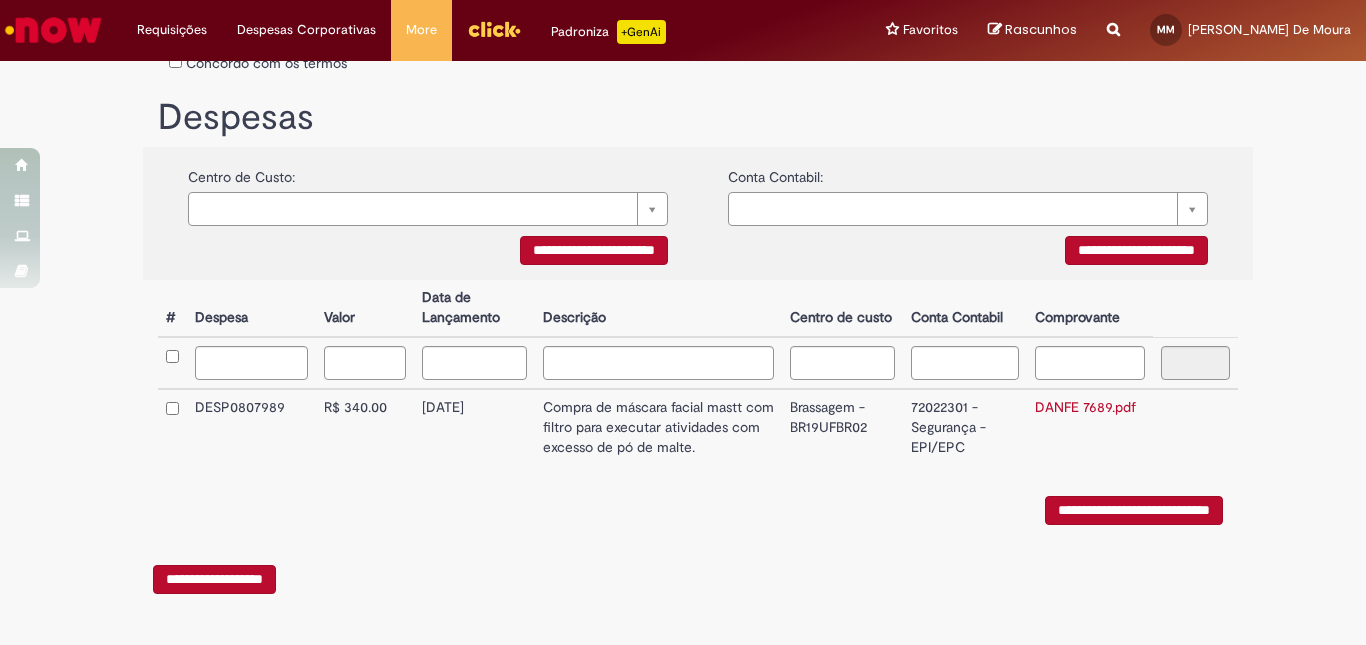 click on "Brassagem - BR19UFBR02" at bounding box center [842, 427] 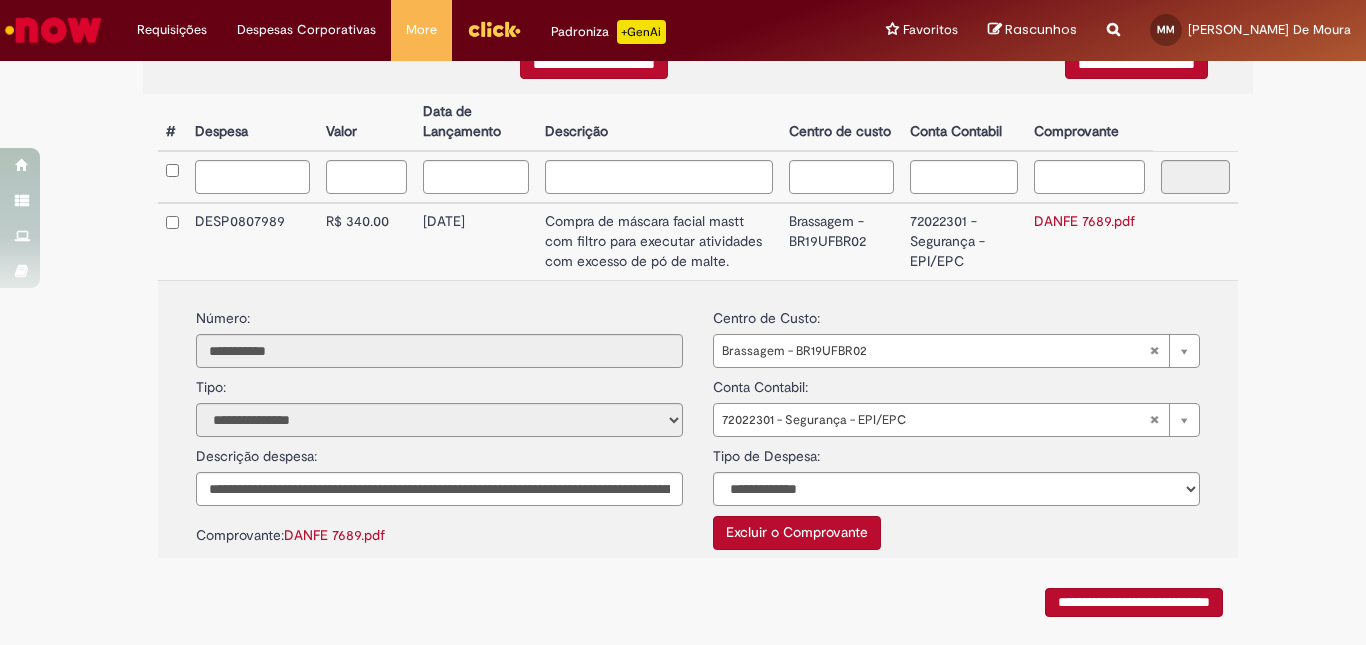 scroll, scrollTop: 613, scrollLeft: 0, axis: vertical 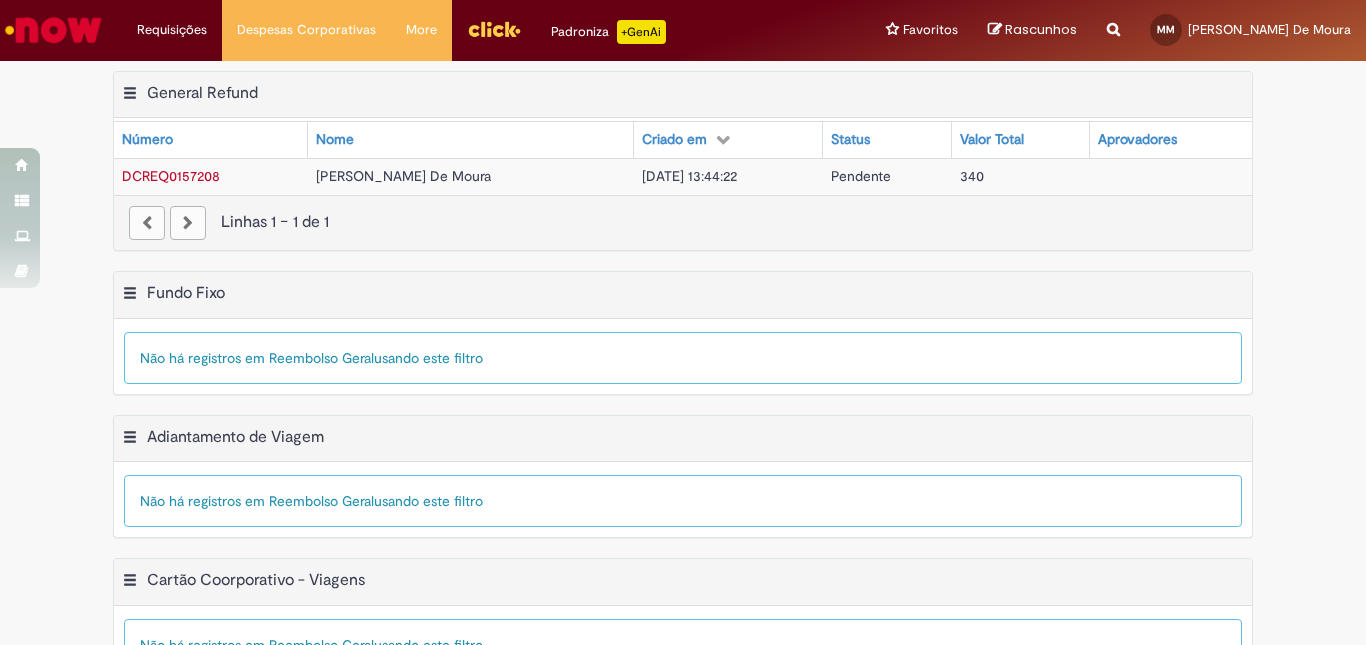 click on "340" at bounding box center [1021, 176] 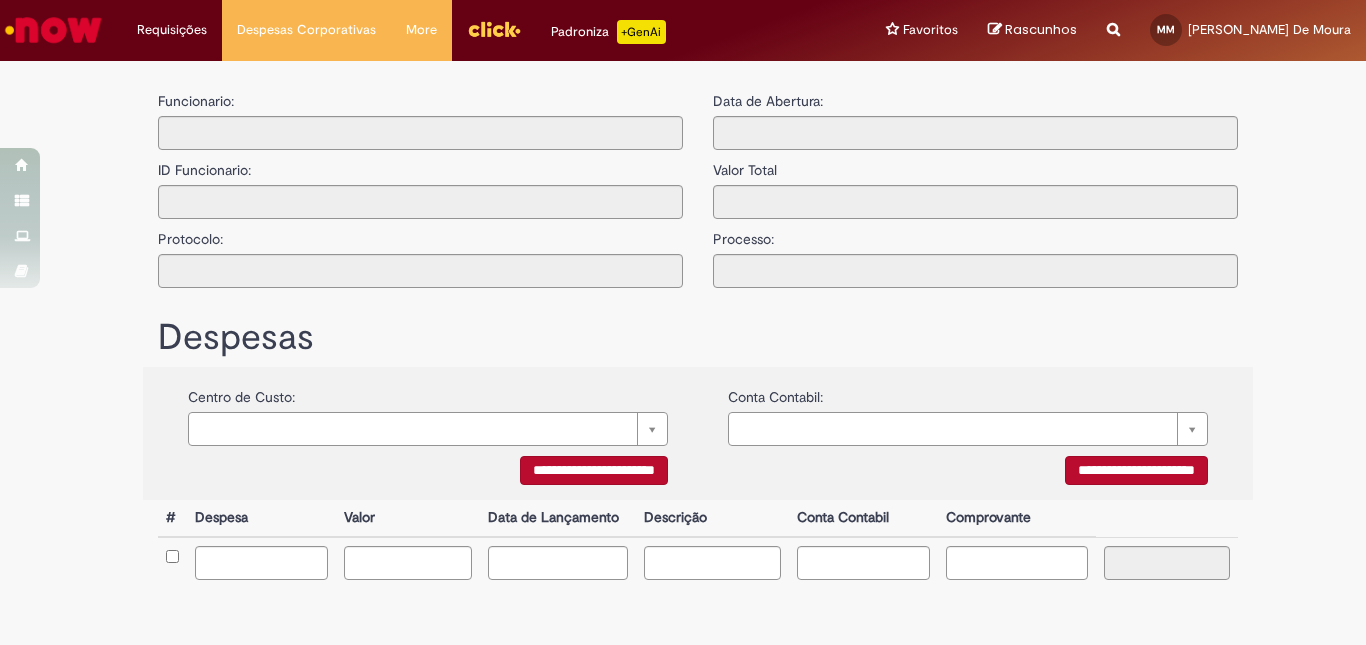 type on "**********" 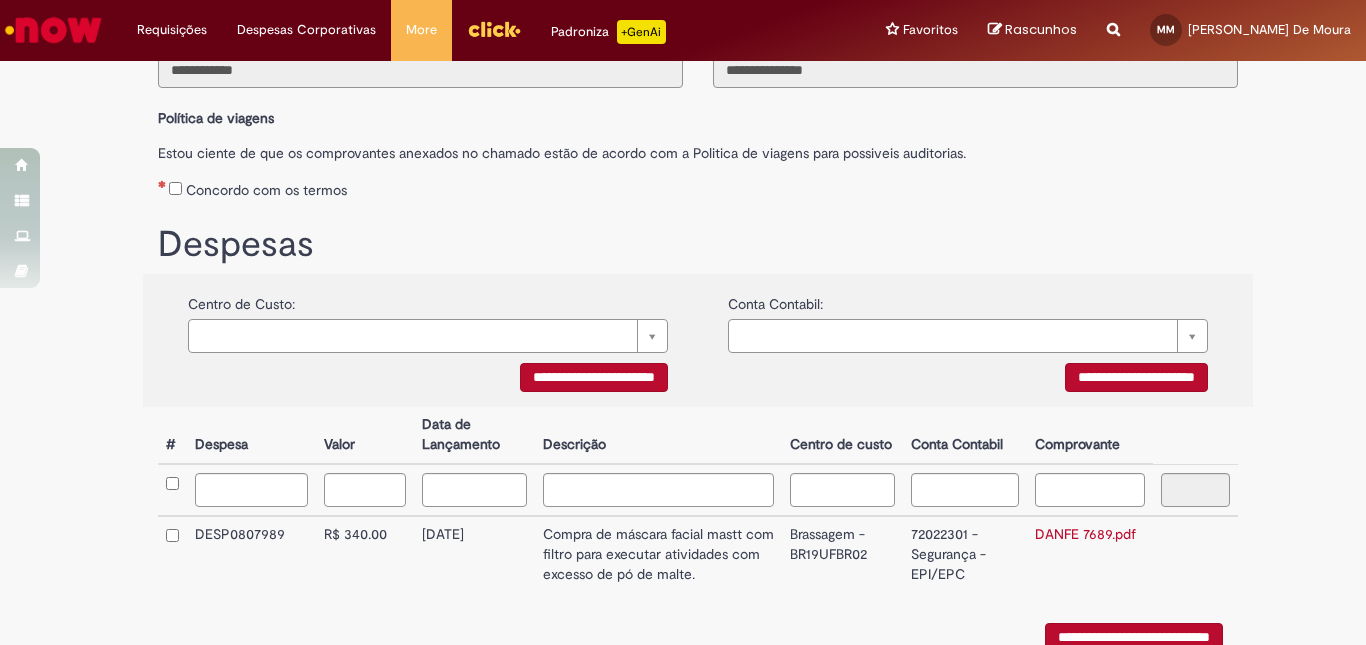 scroll, scrollTop: 335, scrollLeft: 0, axis: vertical 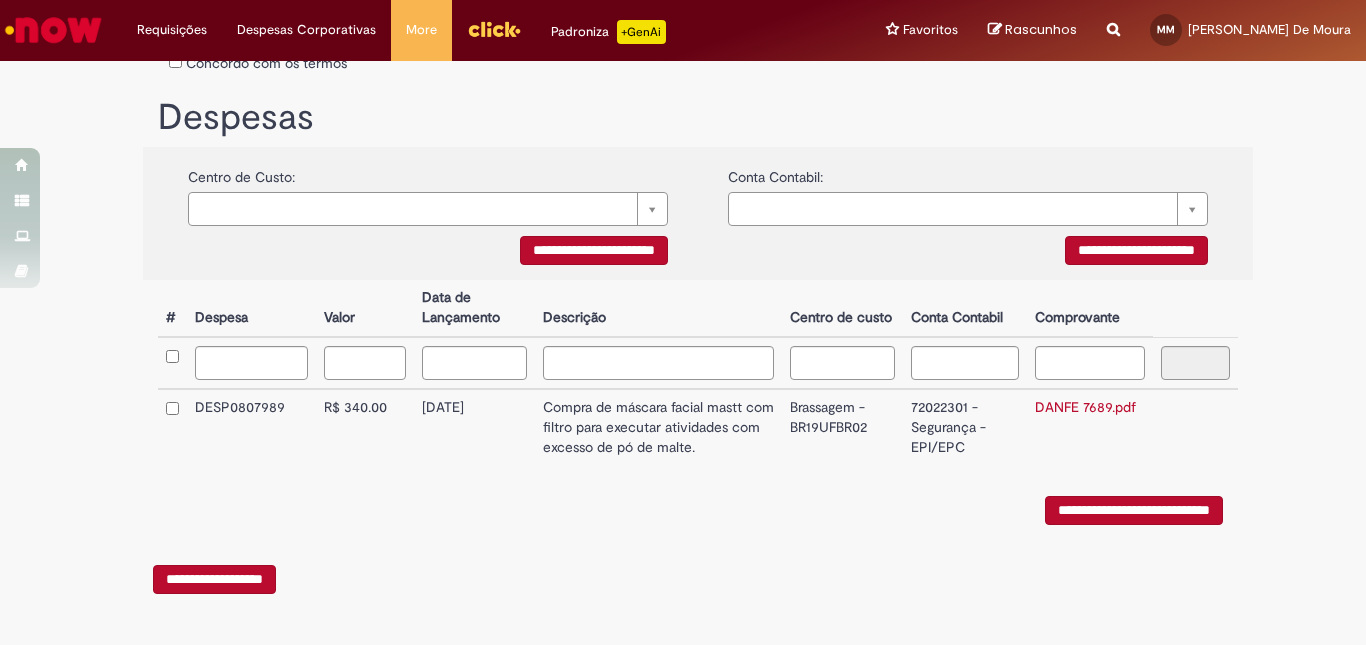 click on "72022301 -  Segurança  -  EPI/EPC" at bounding box center [965, 427] 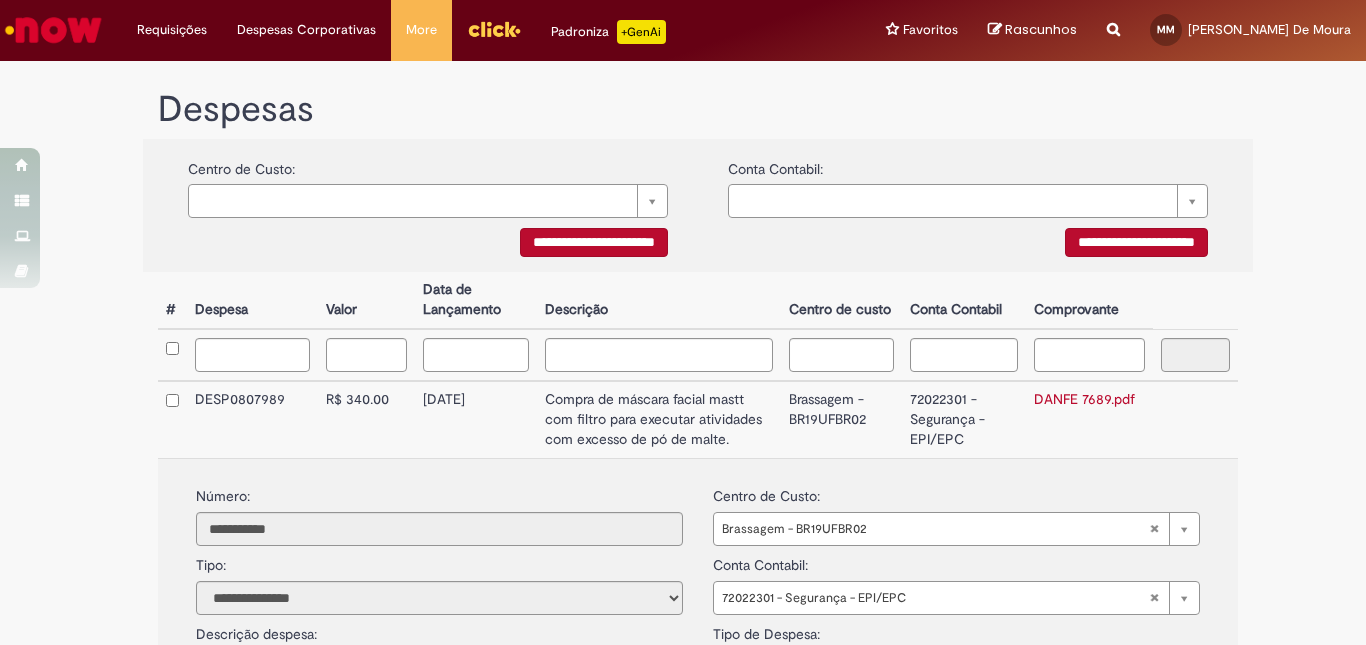 scroll, scrollTop: 613, scrollLeft: 0, axis: vertical 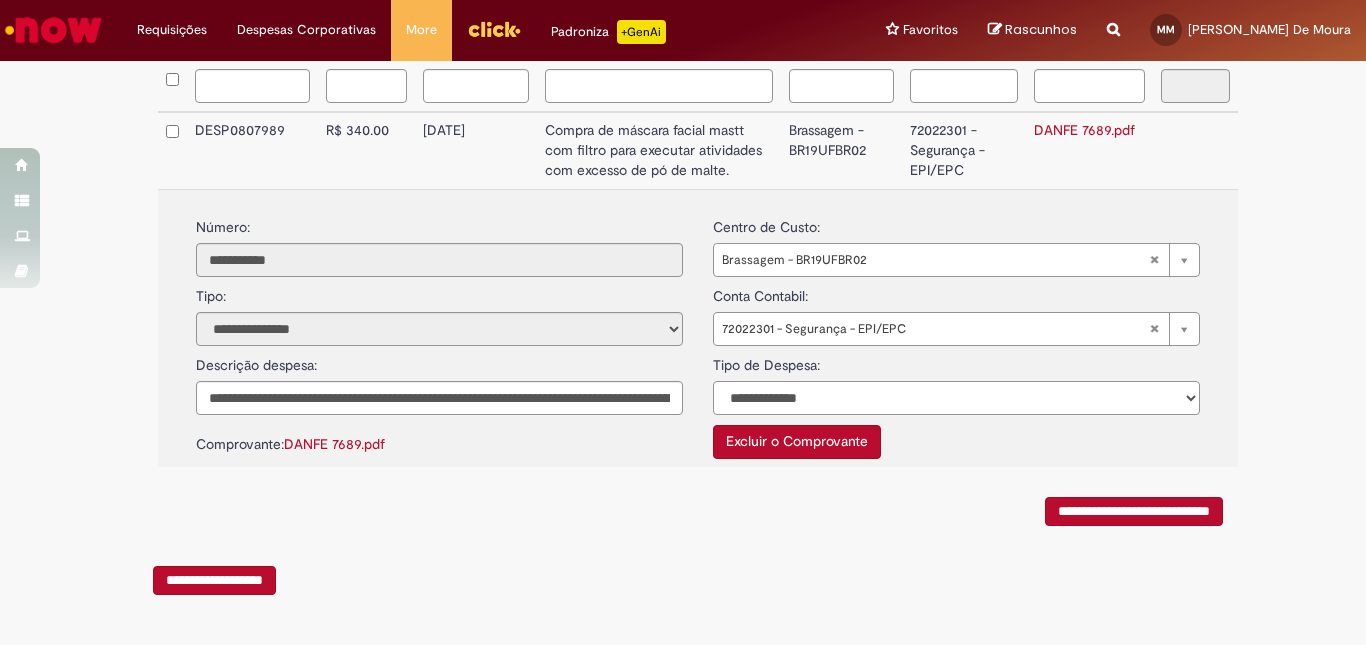 click on "**********" at bounding box center [956, 398] 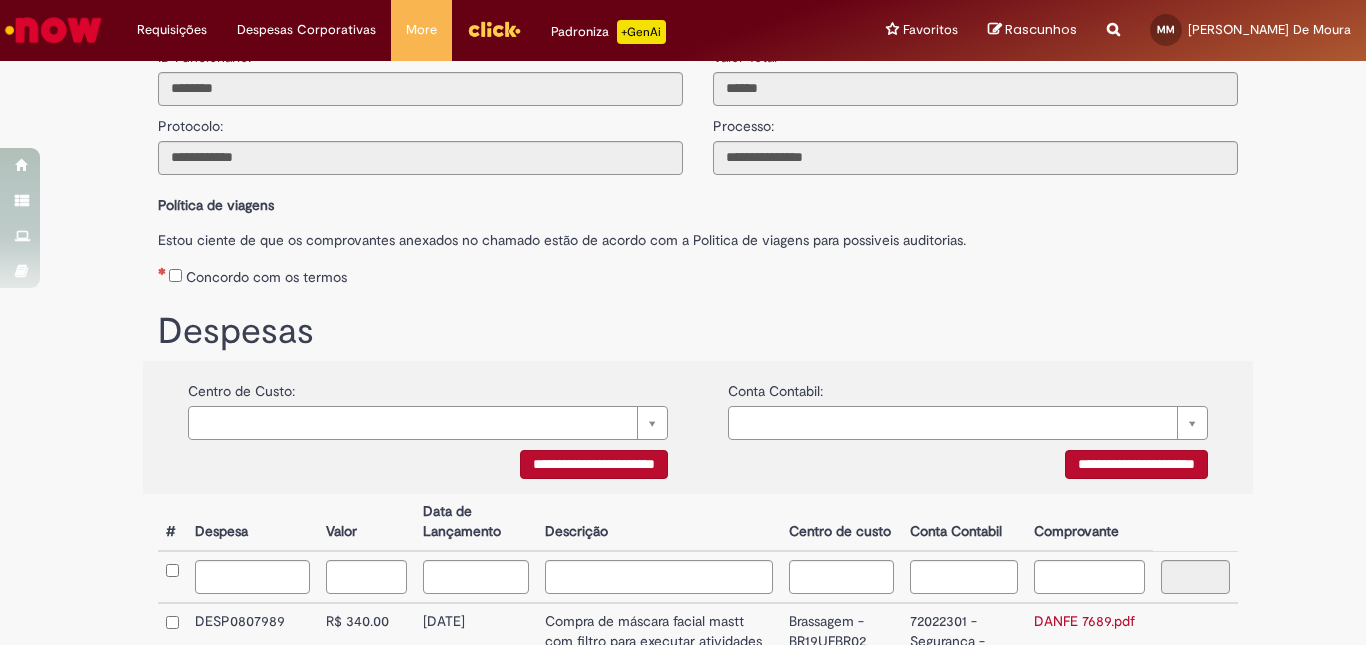 scroll, scrollTop: 0, scrollLeft: 0, axis: both 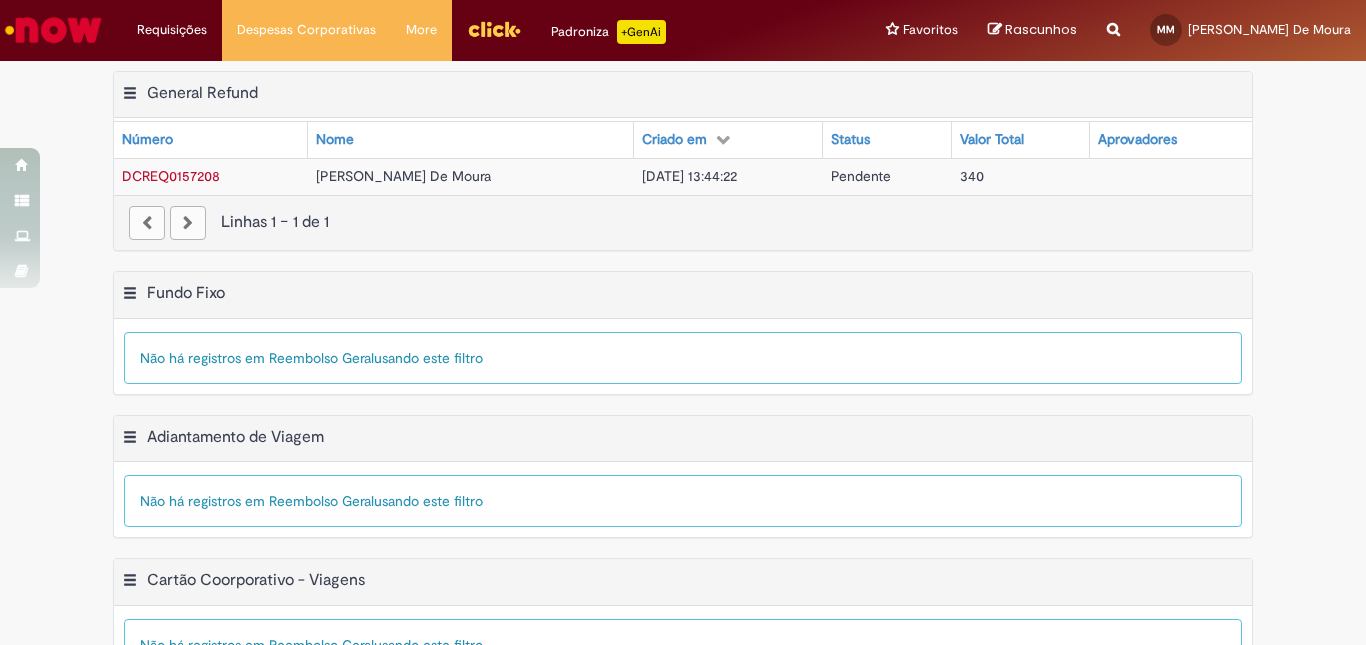click on "[PERSON_NAME] De Moura" at bounding box center (403, 176) 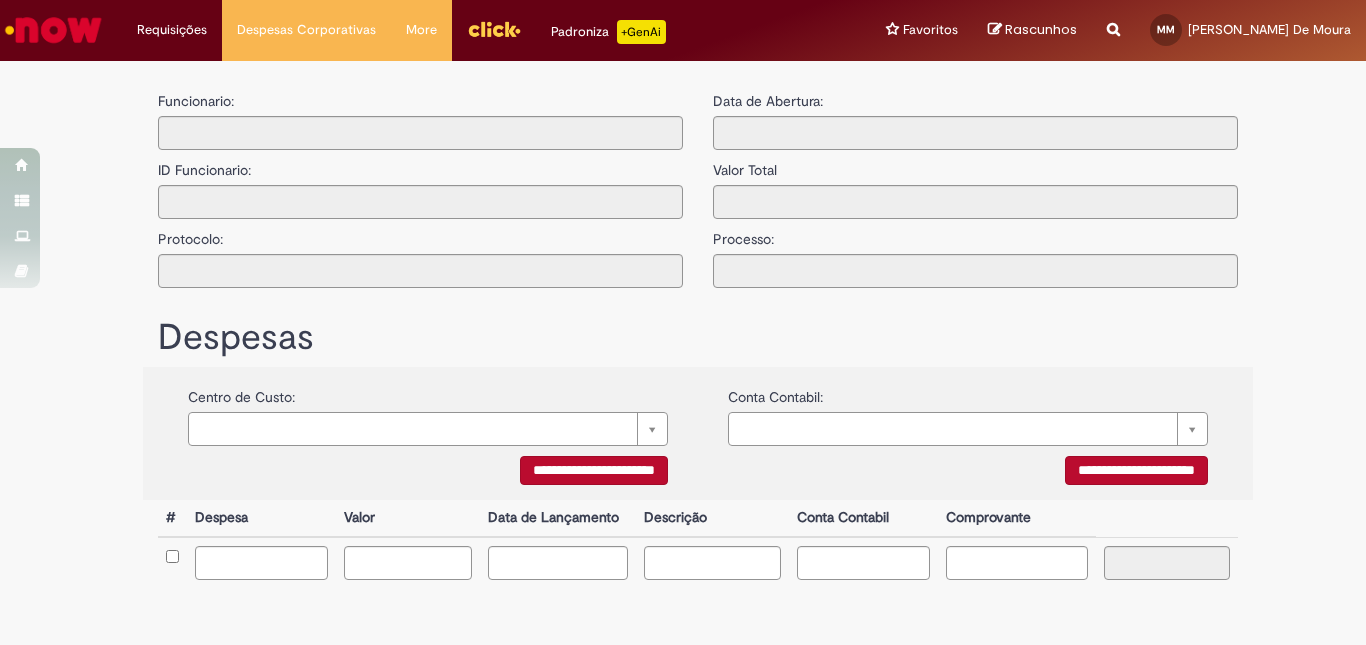type on "**********" 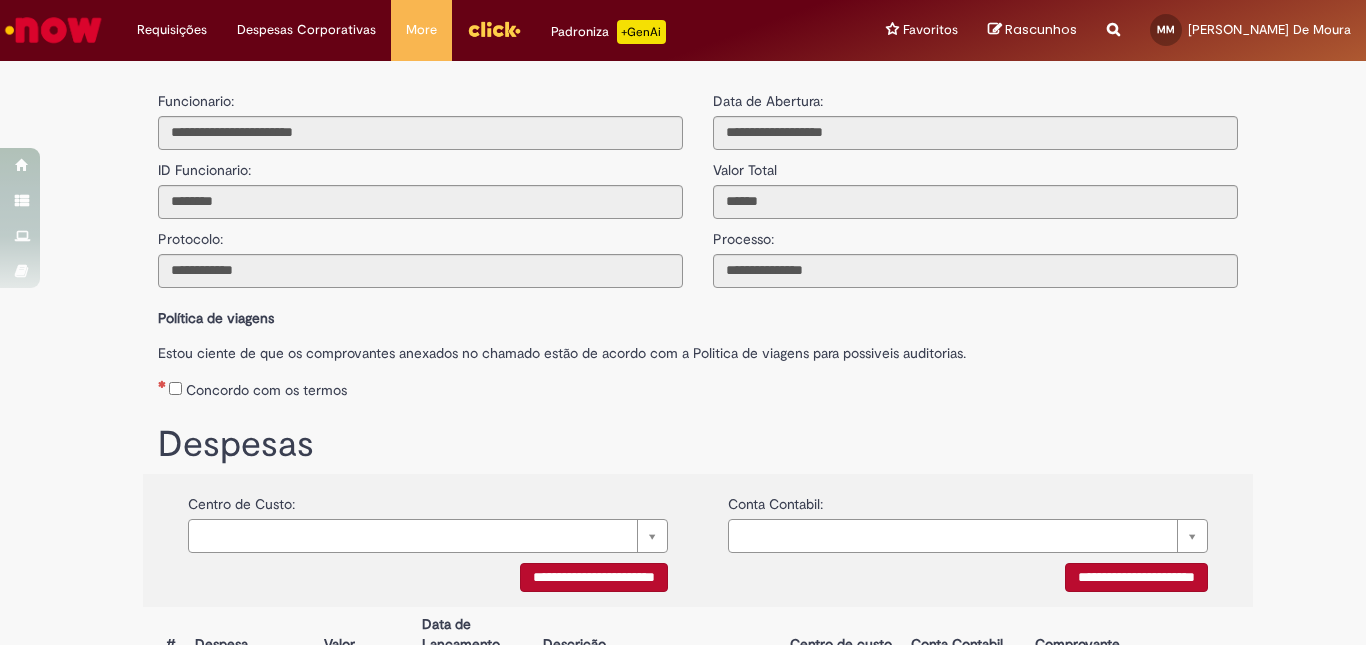 scroll, scrollTop: 335, scrollLeft: 0, axis: vertical 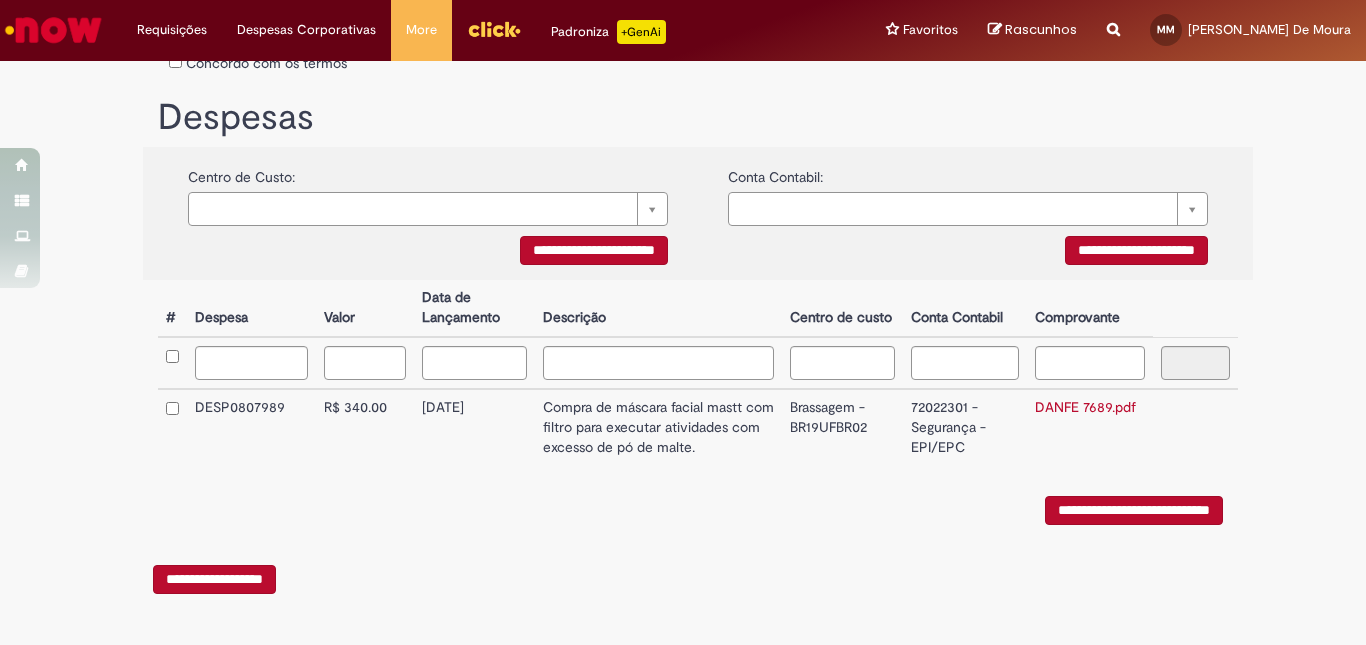 click on "Compra de máscara facial mastt com filtro para executar atividades com excesso de pó de malte." at bounding box center (658, 427) 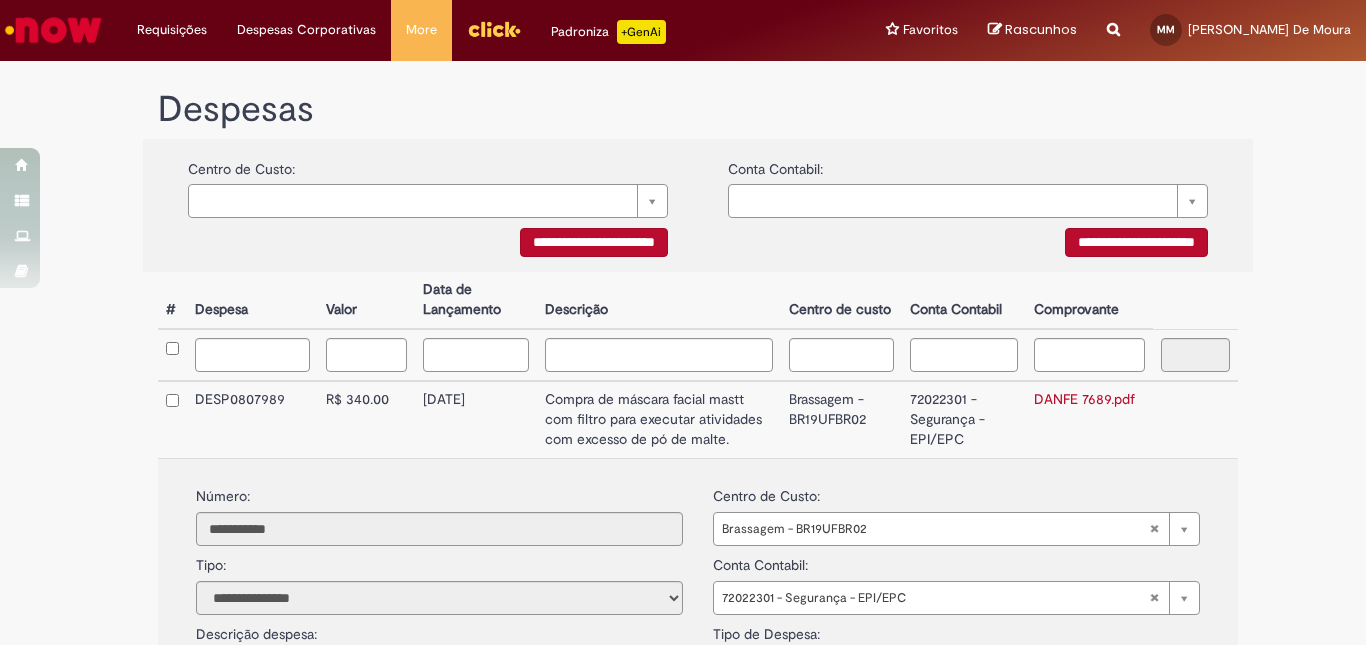 scroll, scrollTop: 613, scrollLeft: 0, axis: vertical 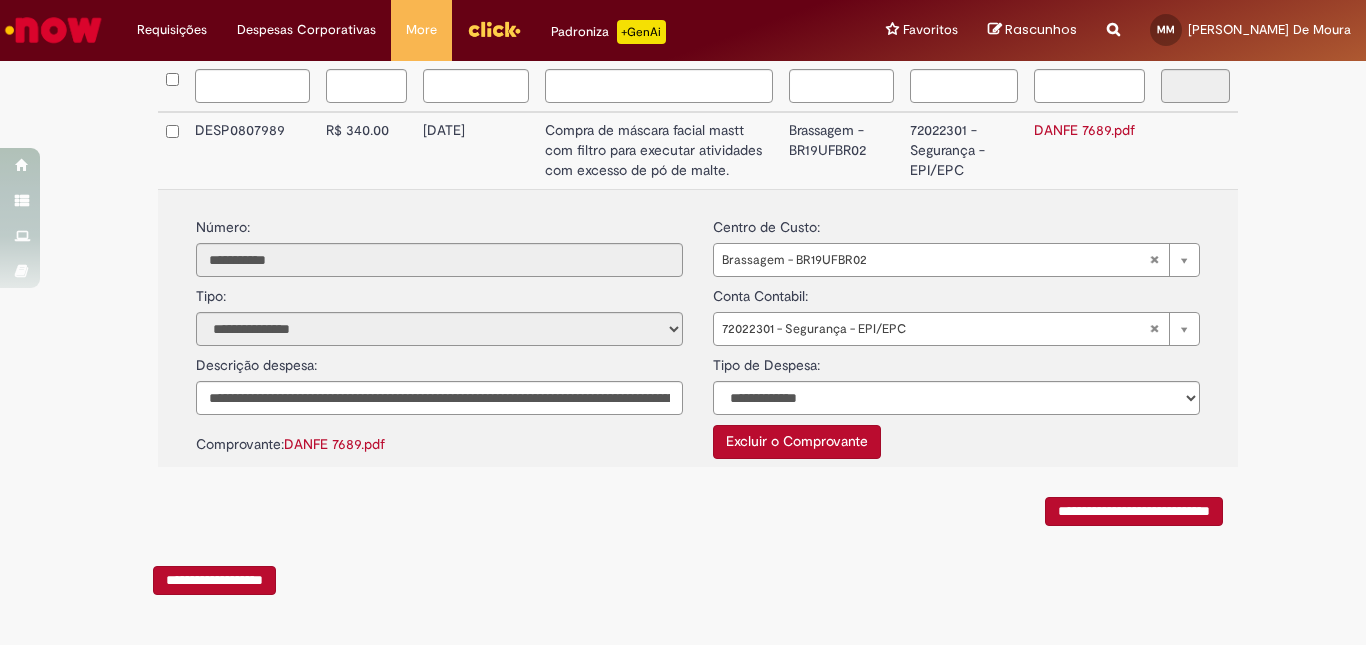 click on "DANFE 7689.pdf" at bounding box center [334, 444] 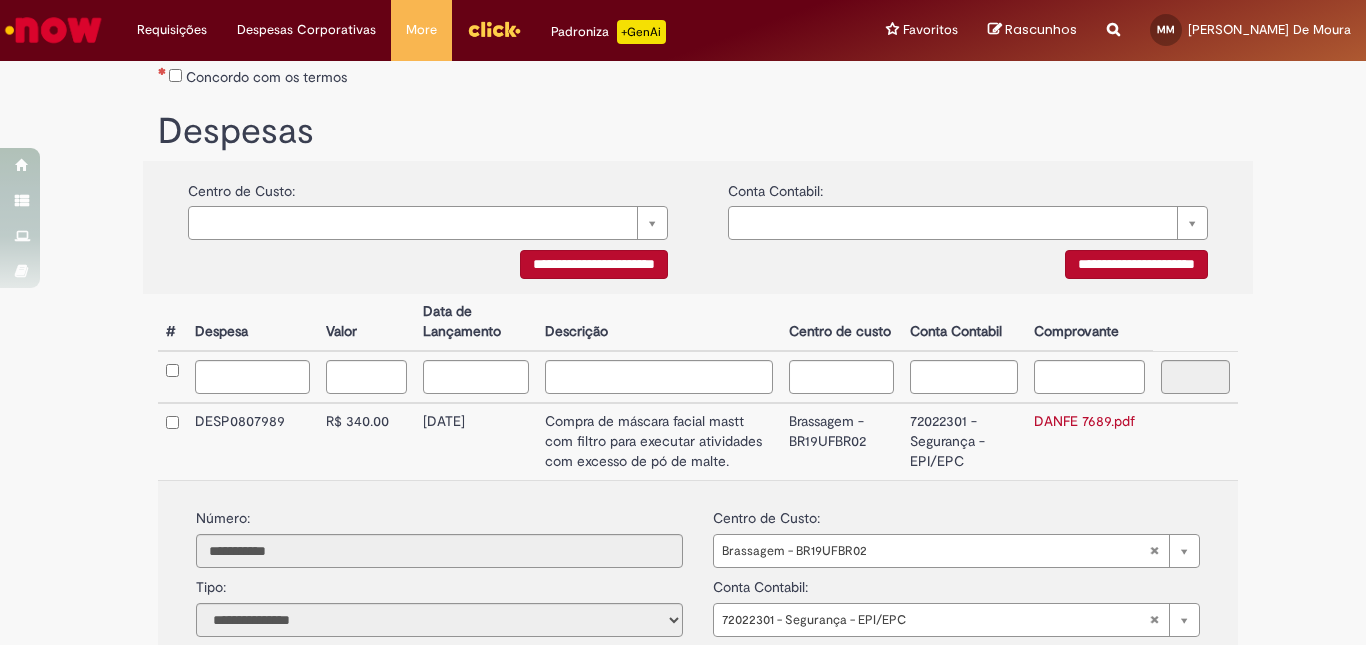 click on "[DATE]" at bounding box center [476, 441] 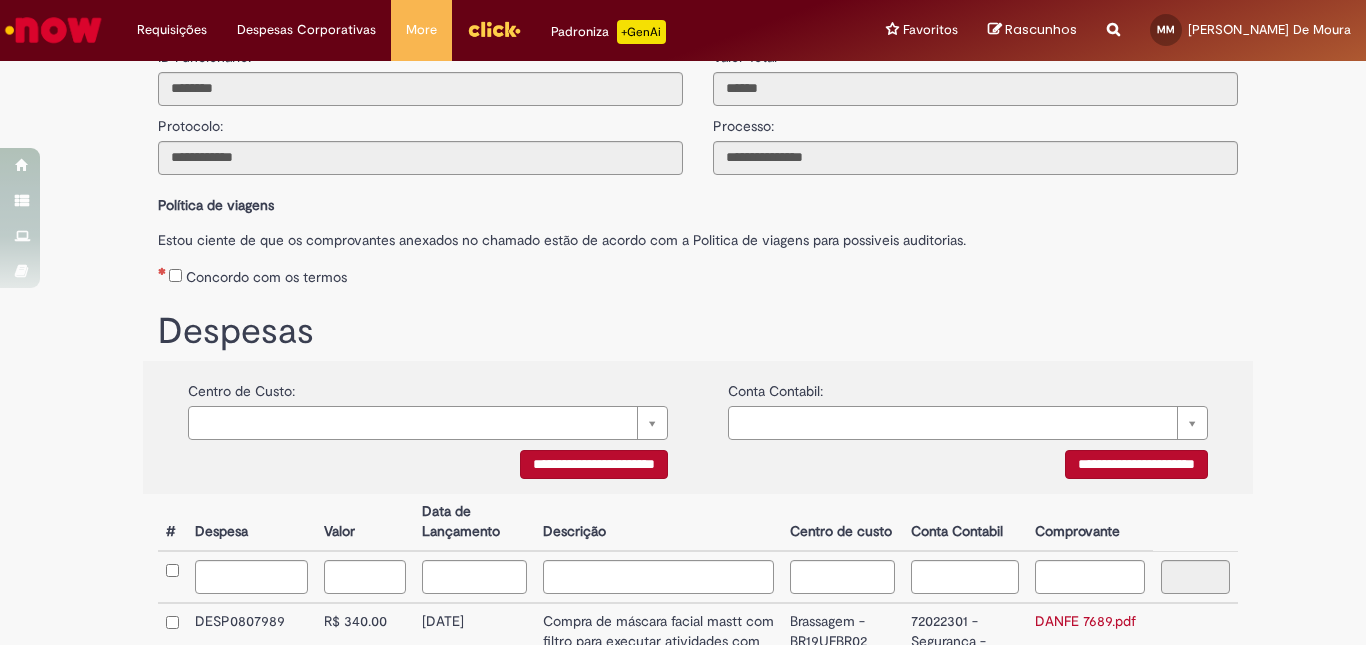 scroll, scrollTop: 0, scrollLeft: 0, axis: both 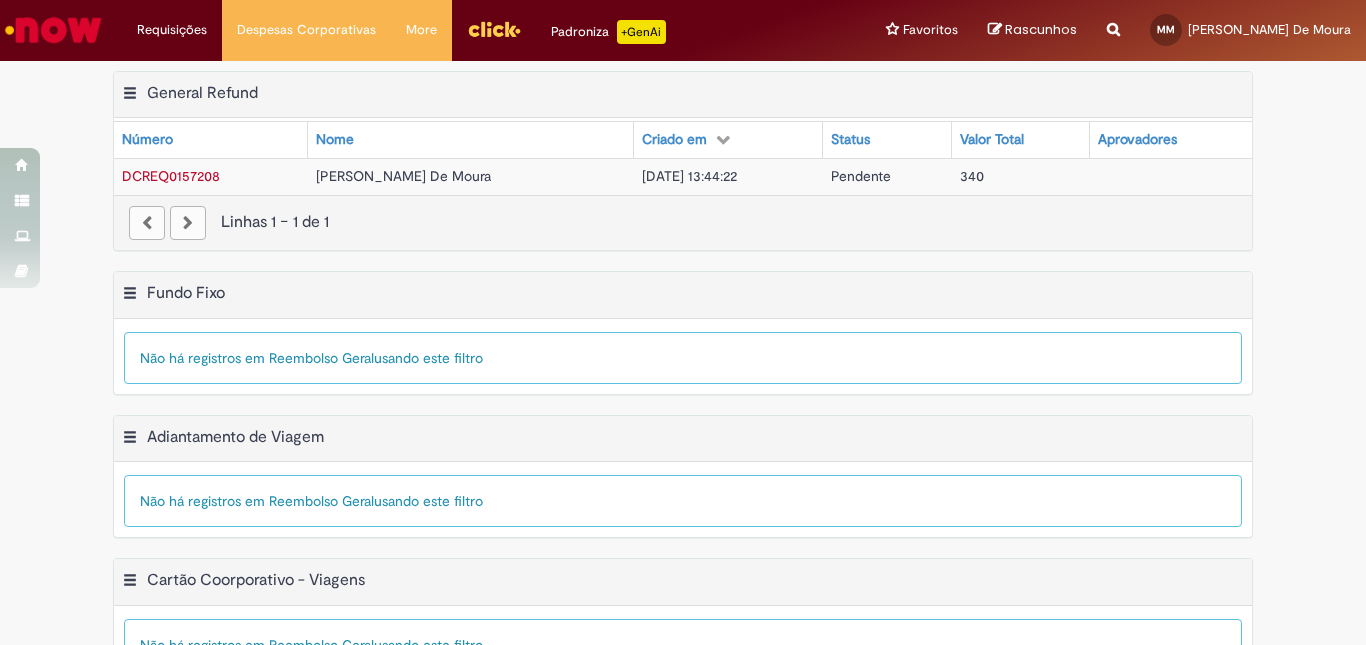 click at bounding box center [494, 30] 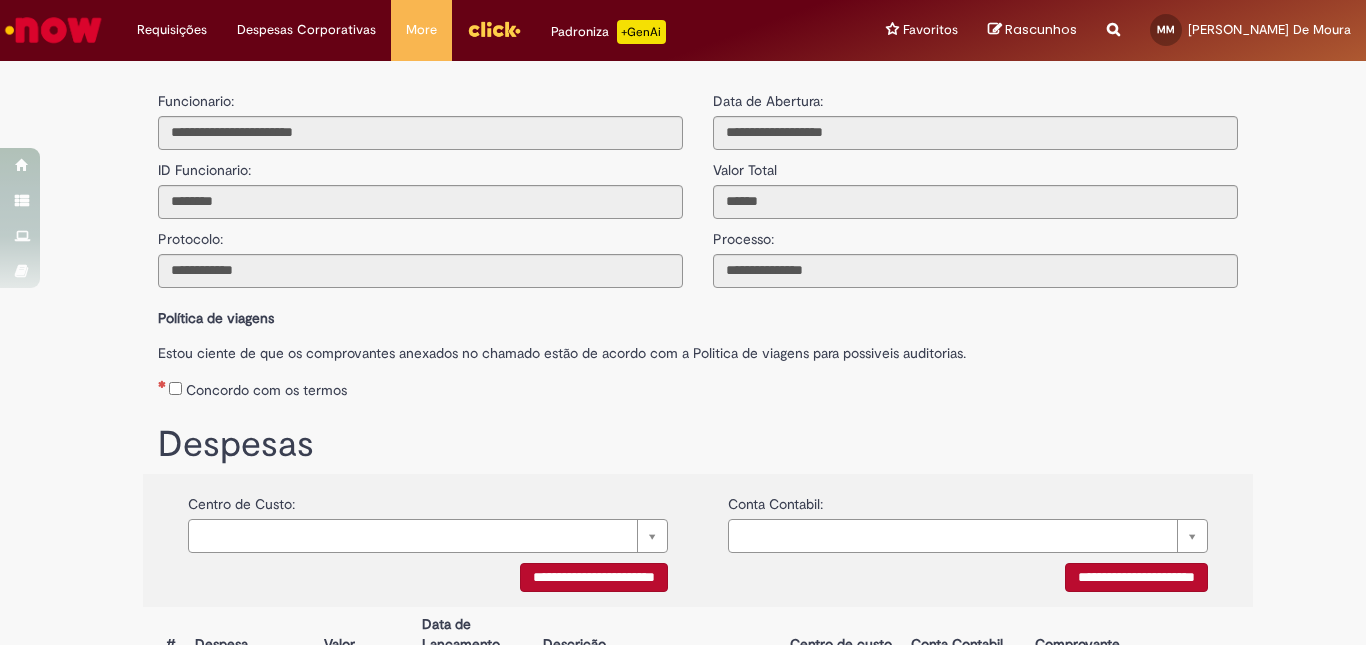 scroll, scrollTop: 335, scrollLeft: 0, axis: vertical 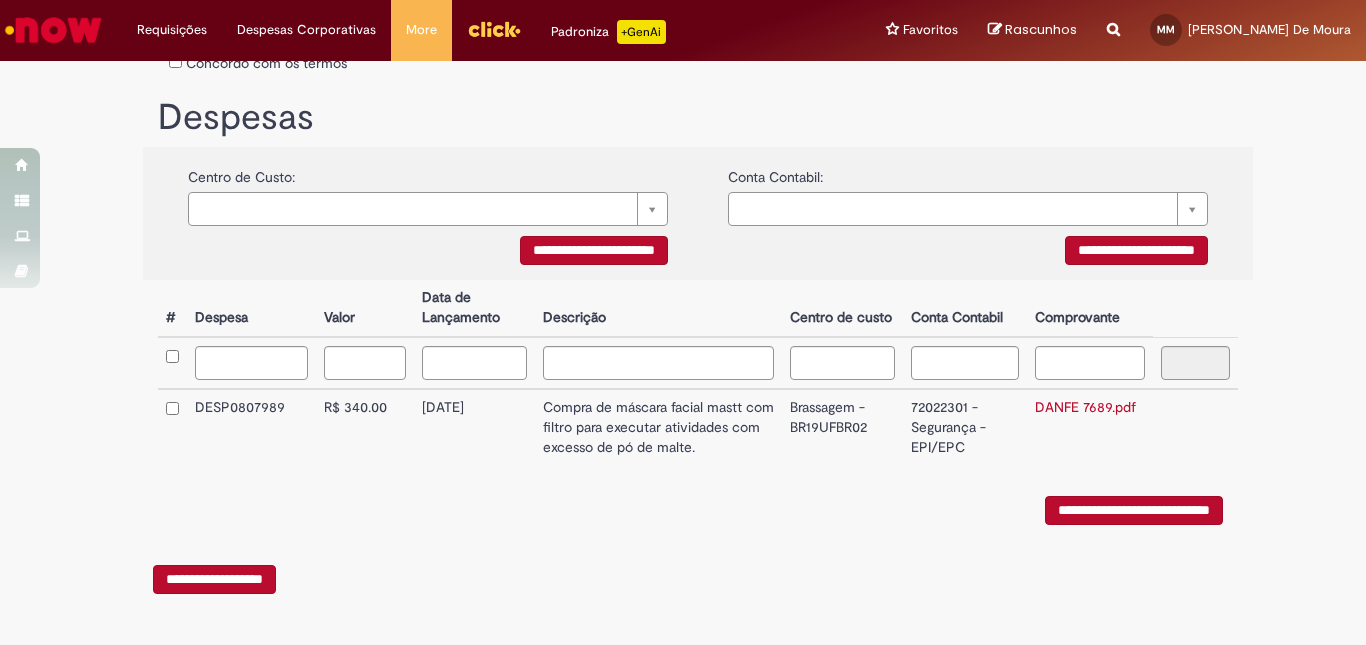 click on "Brassagem - BR19UFBR02" at bounding box center [842, 427] 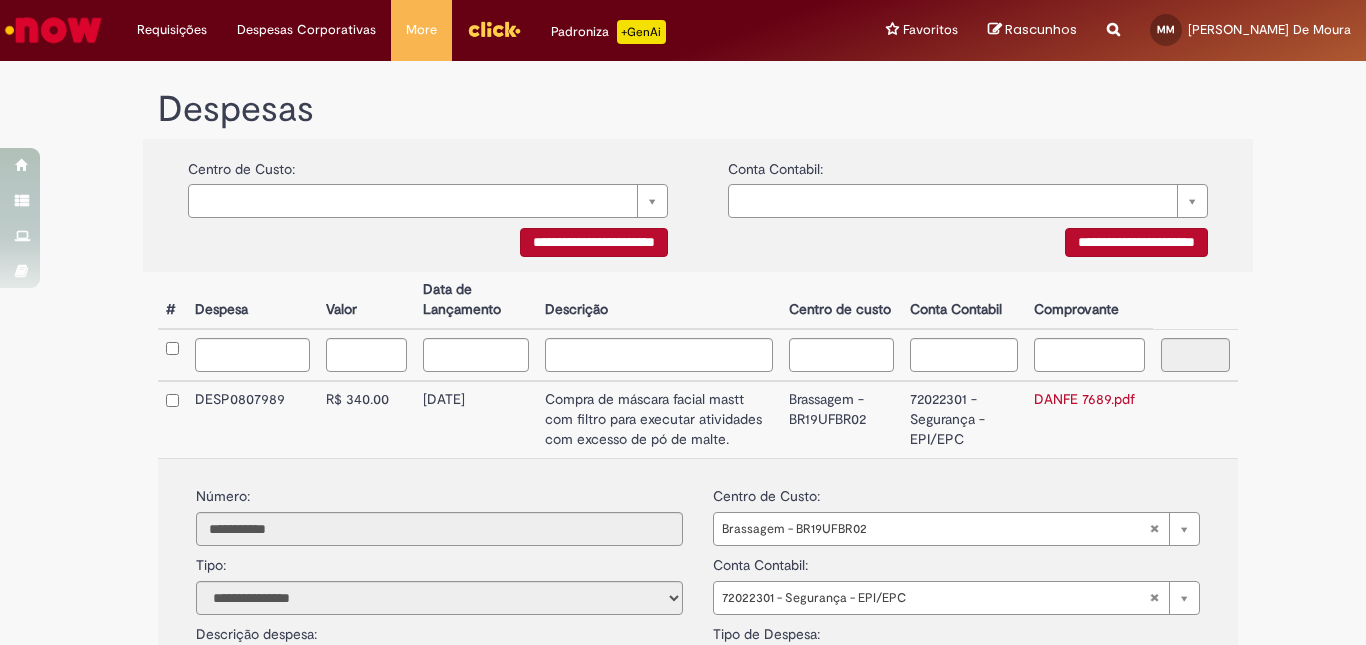 scroll, scrollTop: 613, scrollLeft: 0, axis: vertical 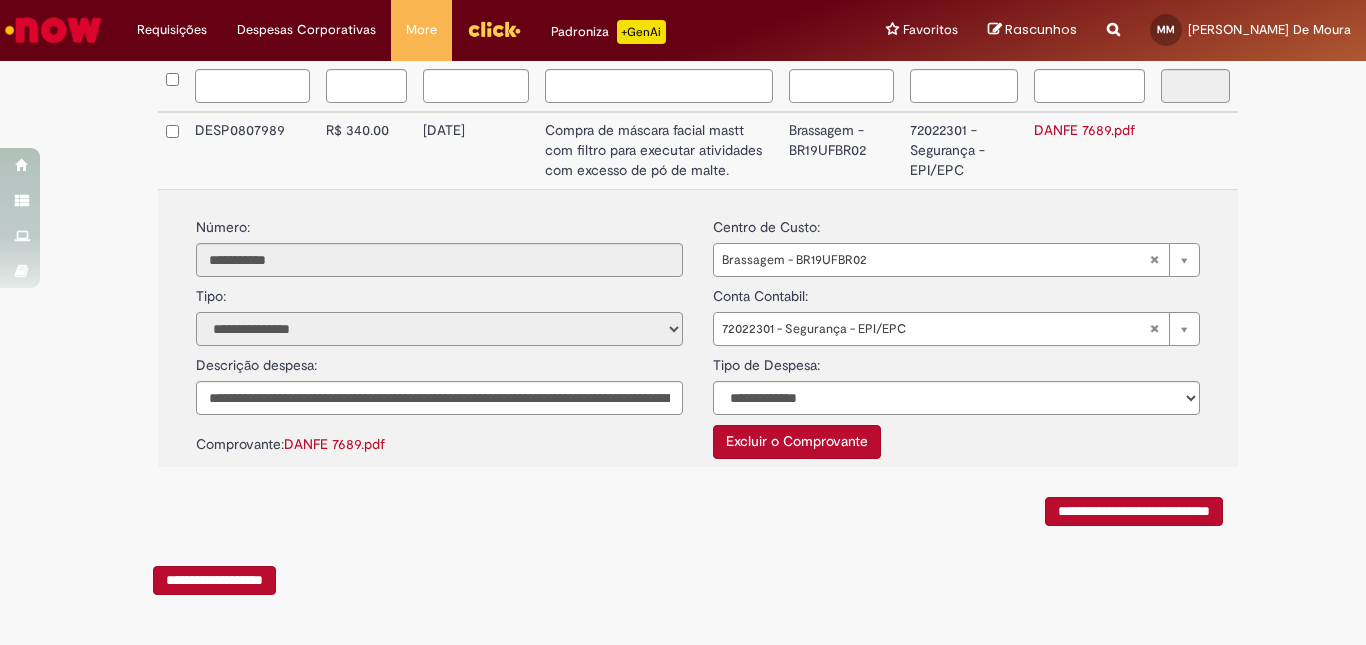 click on "**********" at bounding box center [439, 329] 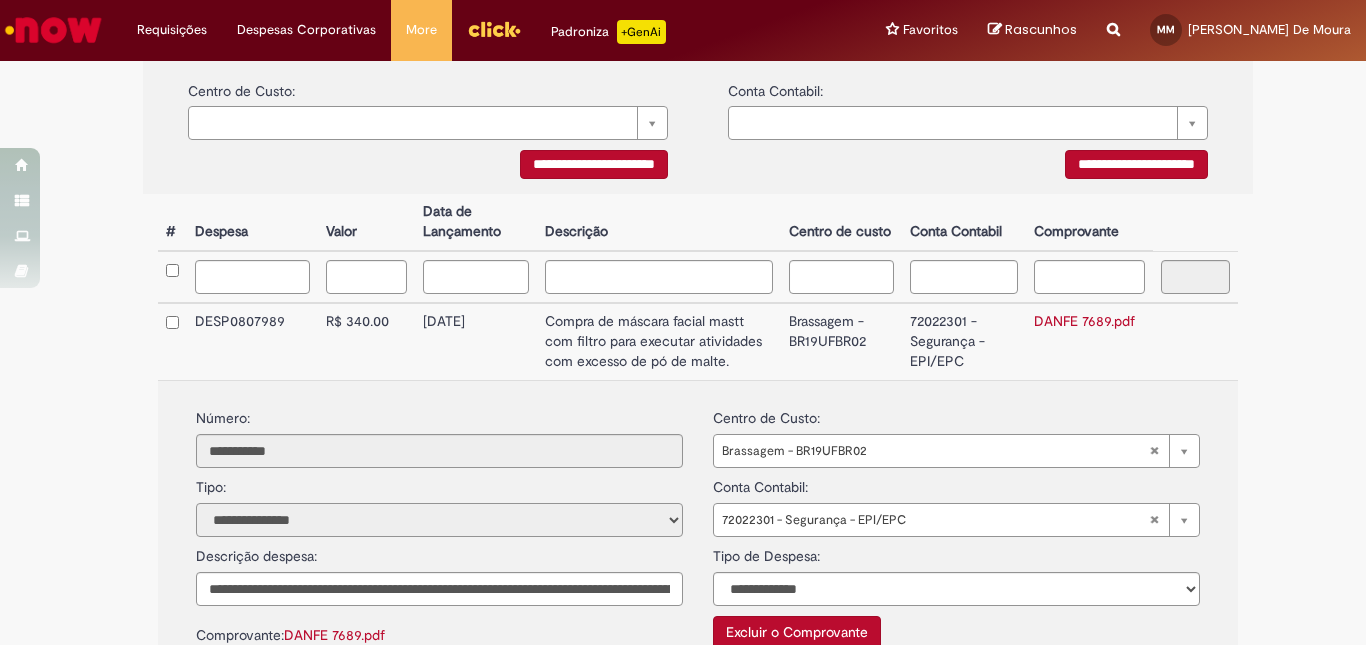scroll, scrollTop: 213, scrollLeft: 0, axis: vertical 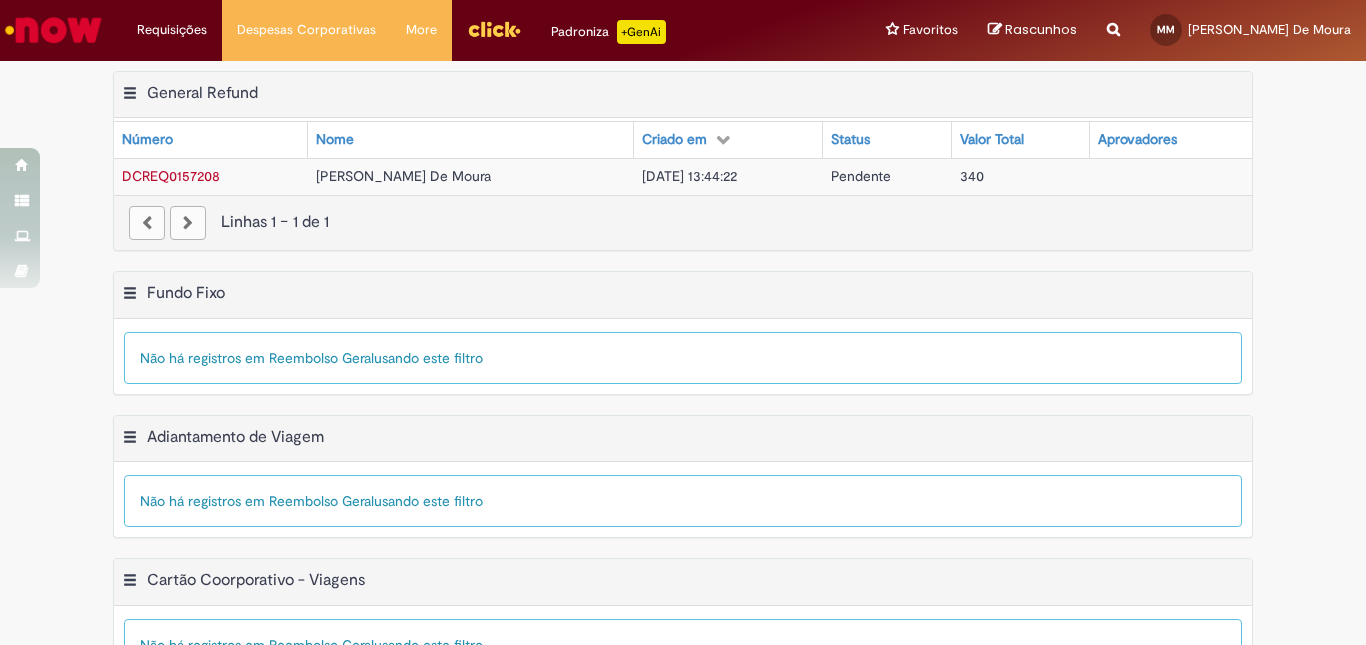 click on "Pendente" at bounding box center [887, 176] 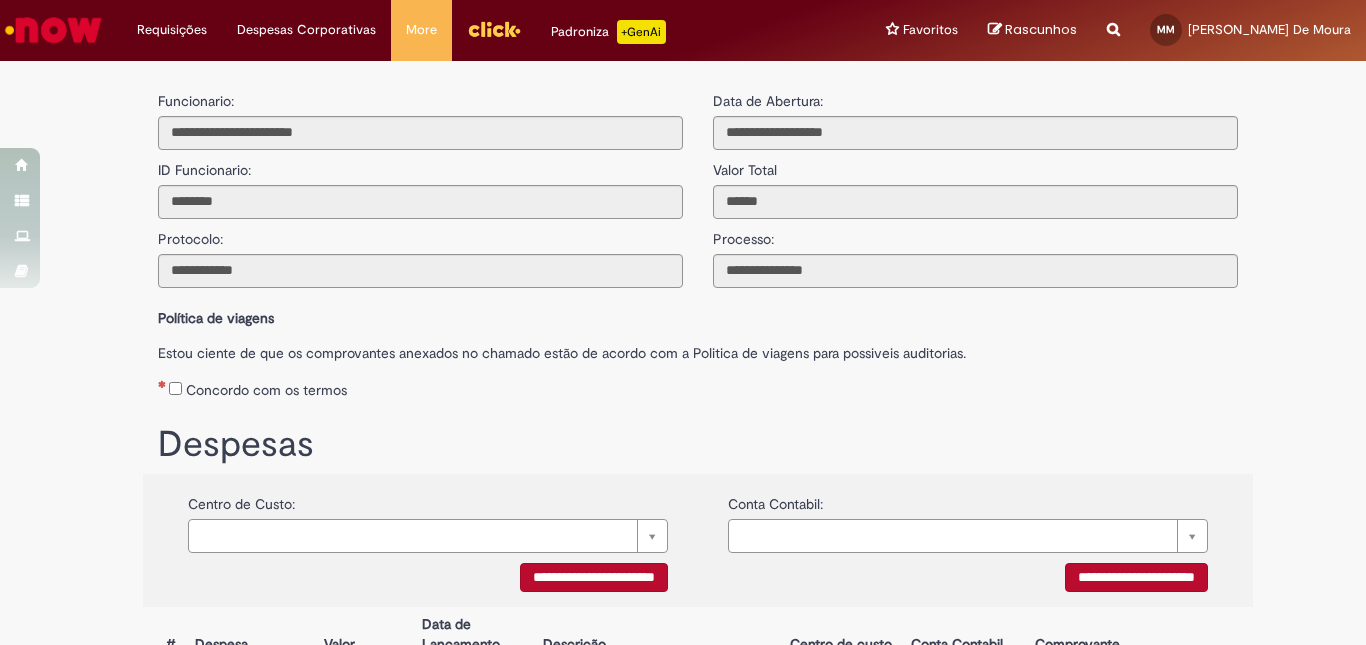 scroll, scrollTop: 335, scrollLeft: 0, axis: vertical 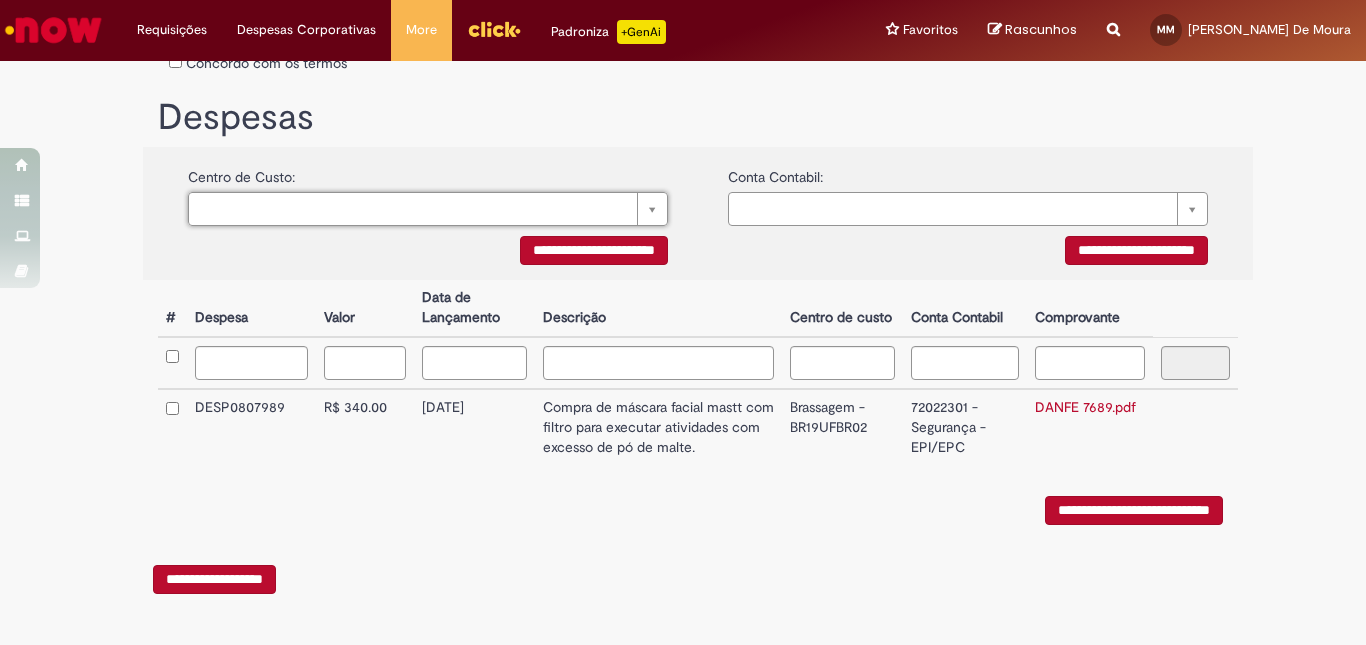 click on "[DATE]" at bounding box center [474, 427] 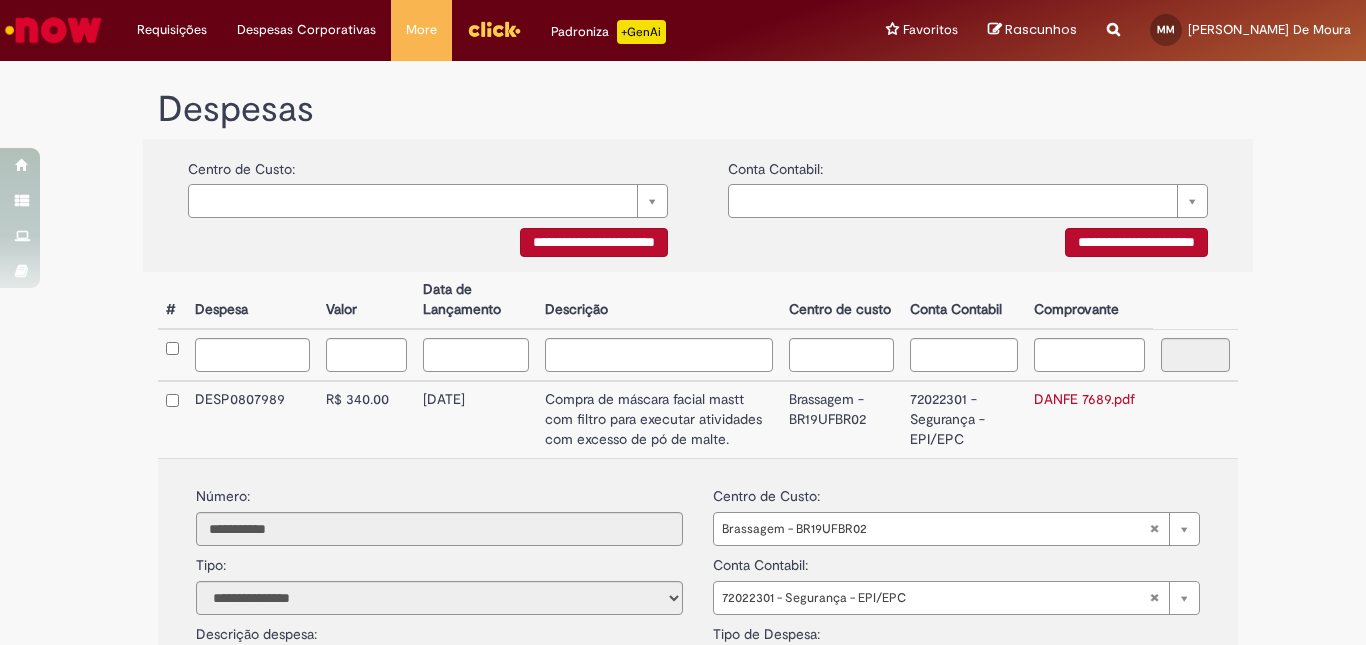 scroll, scrollTop: 613, scrollLeft: 0, axis: vertical 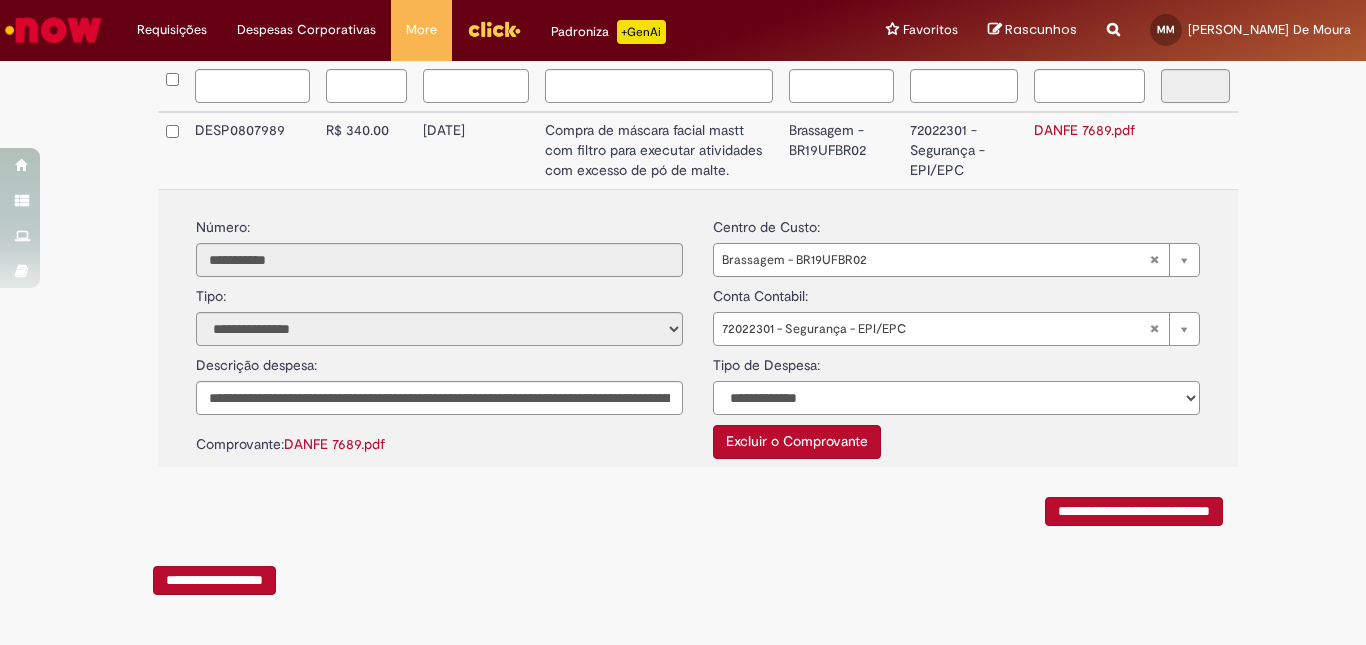 click on "**********" at bounding box center (956, 398) 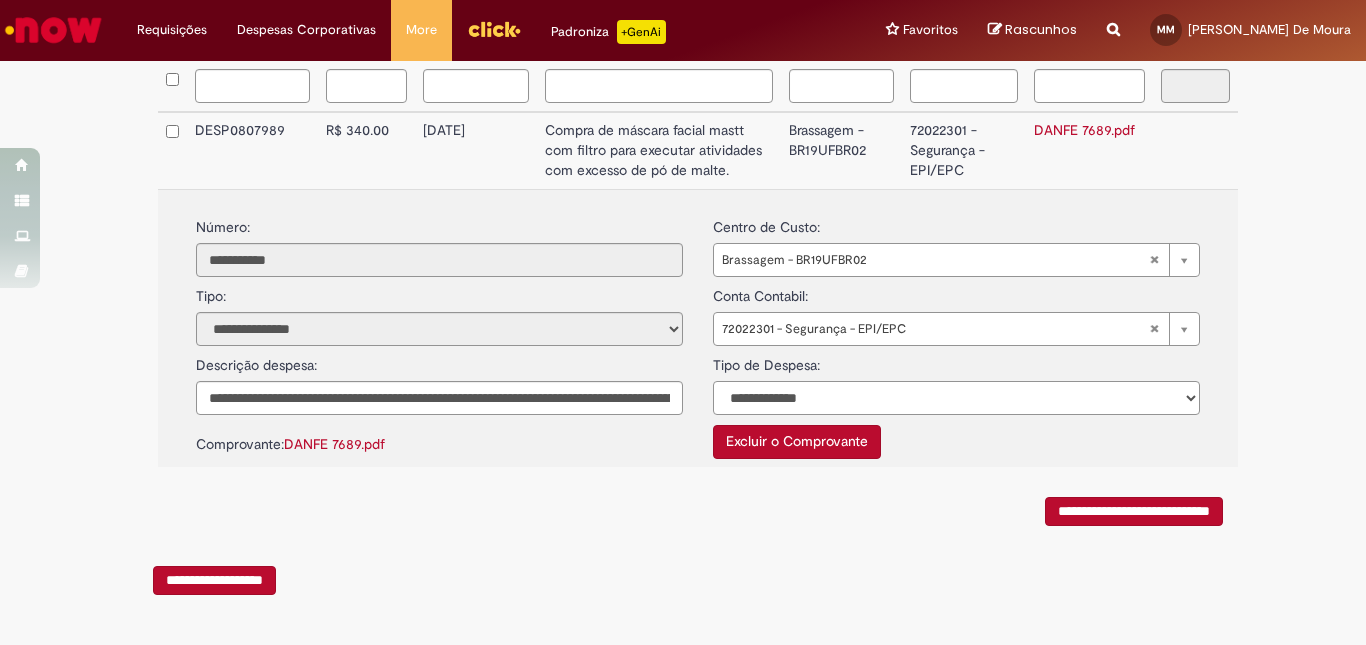 click on "**********" at bounding box center (956, 398) 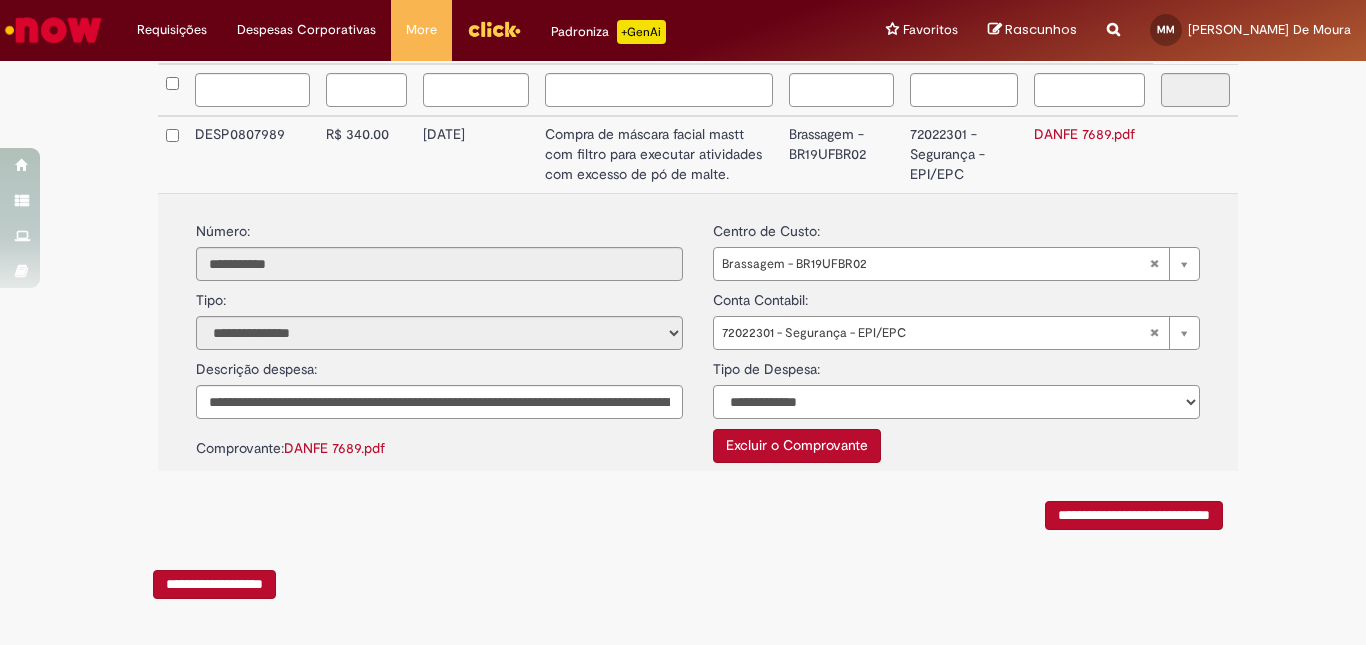 scroll, scrollTop: 613, scrollLeft: 0, axis: vertical 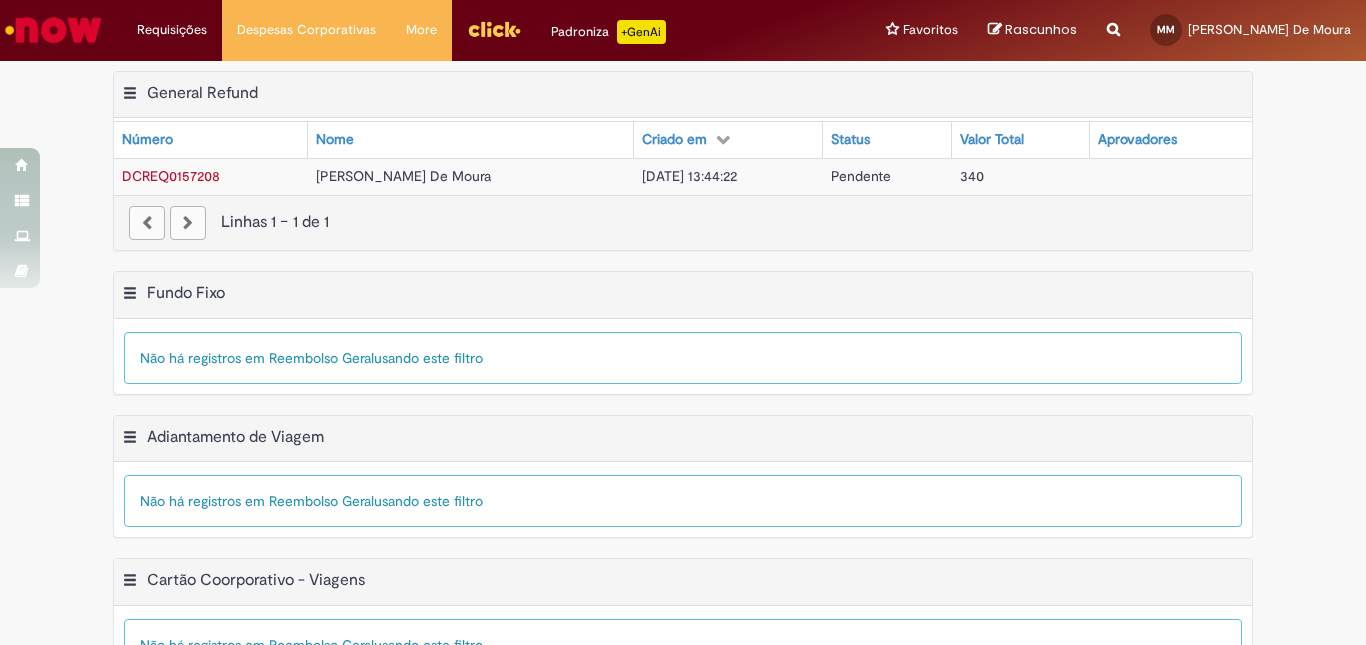 click on "Pendente" at bounding box center (861, 176) 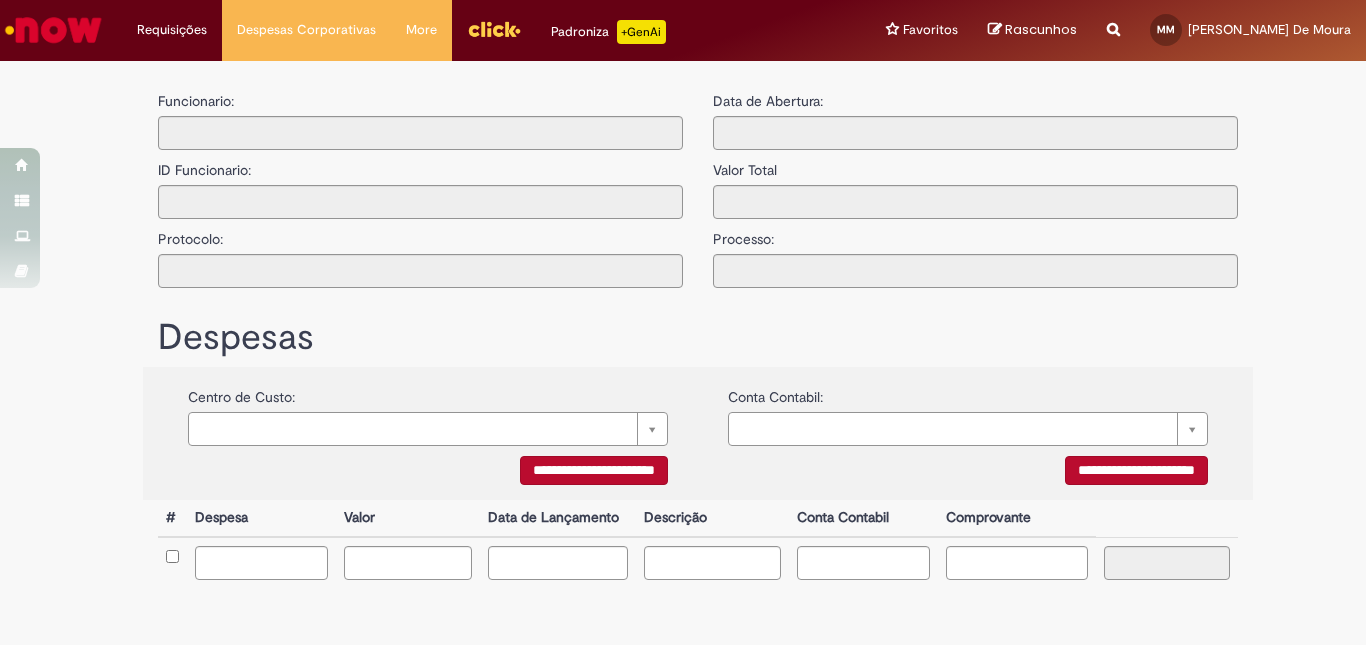 type on "**********" 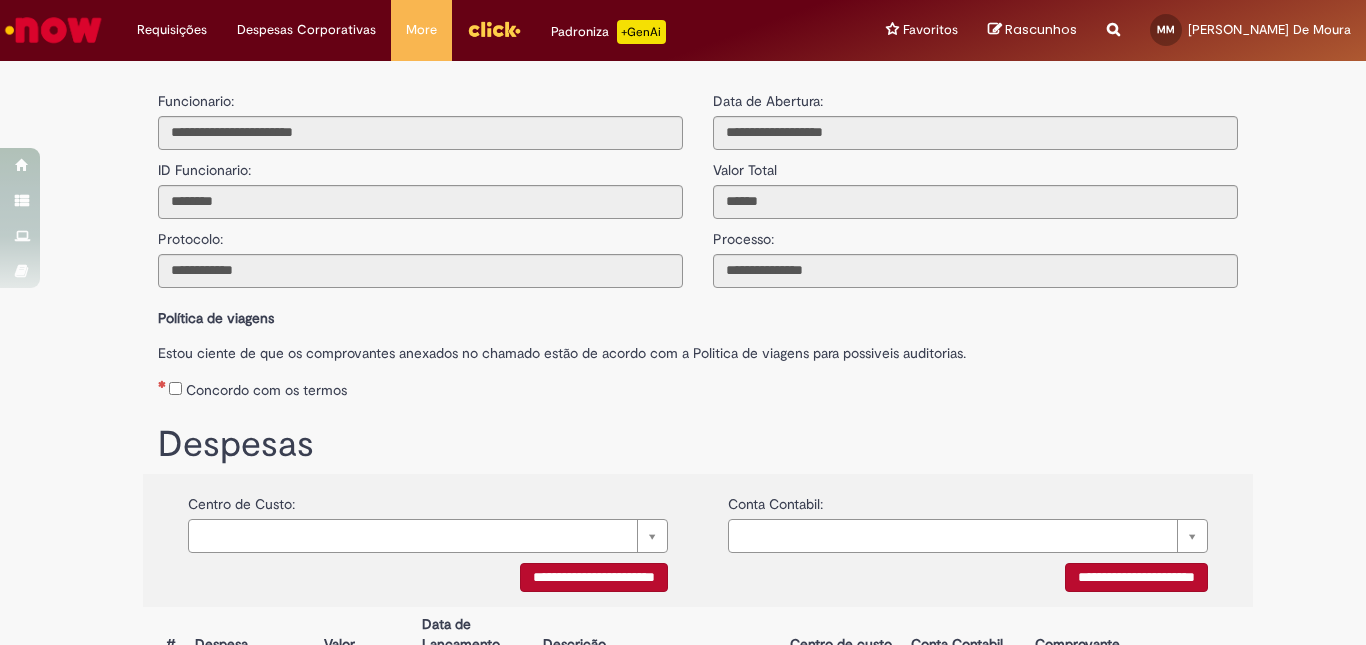 scroll, scrollTop: 335, scrollLeft: 0, axis: vertical 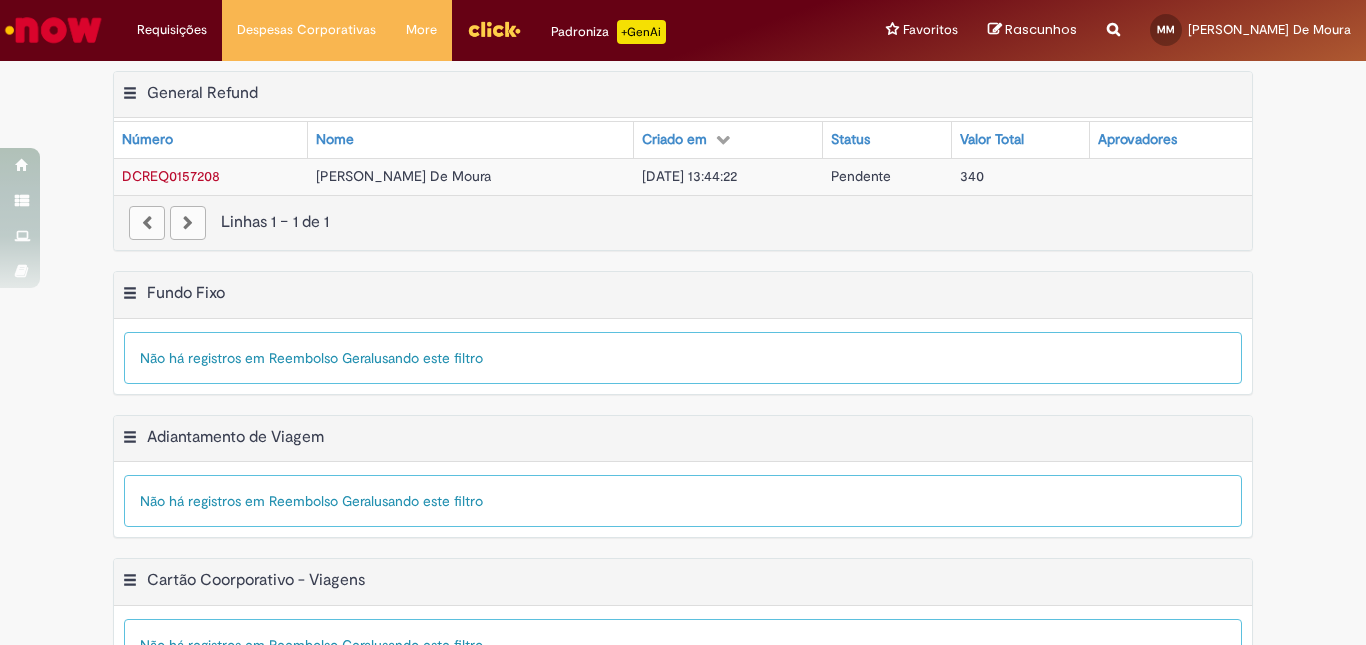 click on "Pendente" at bounding box center (887, 176) 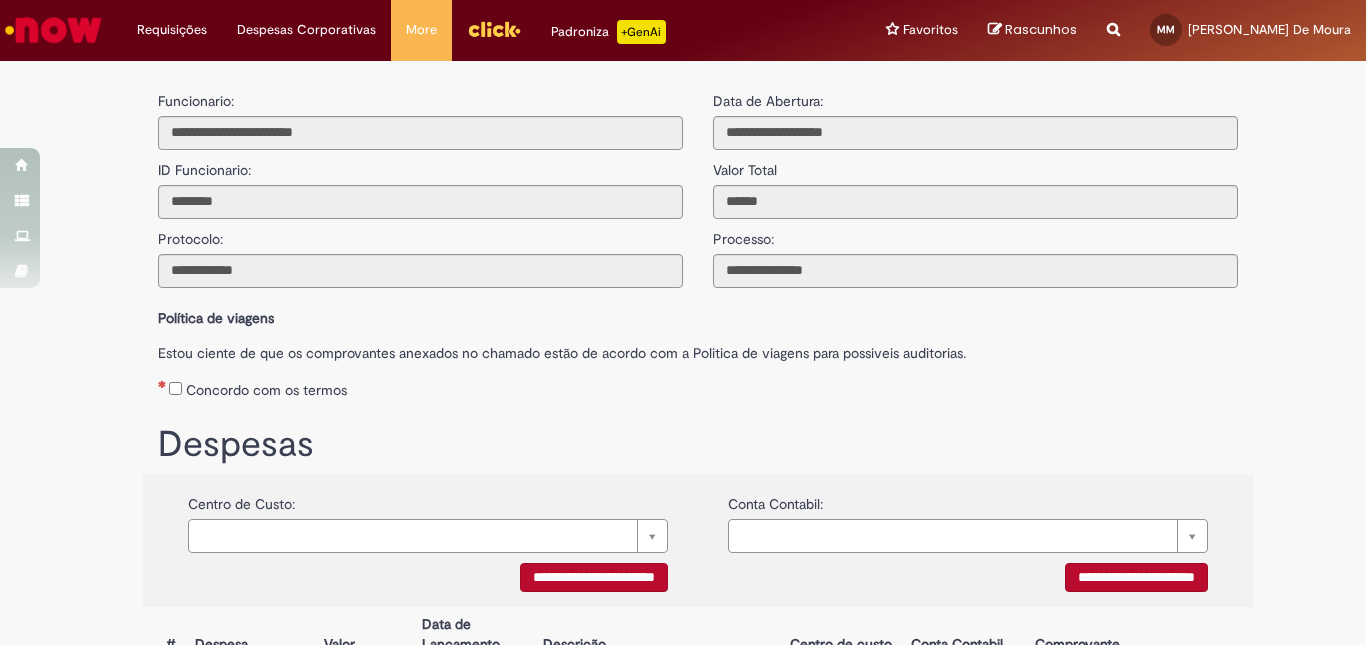 scroll, scrollTop: 335, scrollLeft: 0, axis: vertical 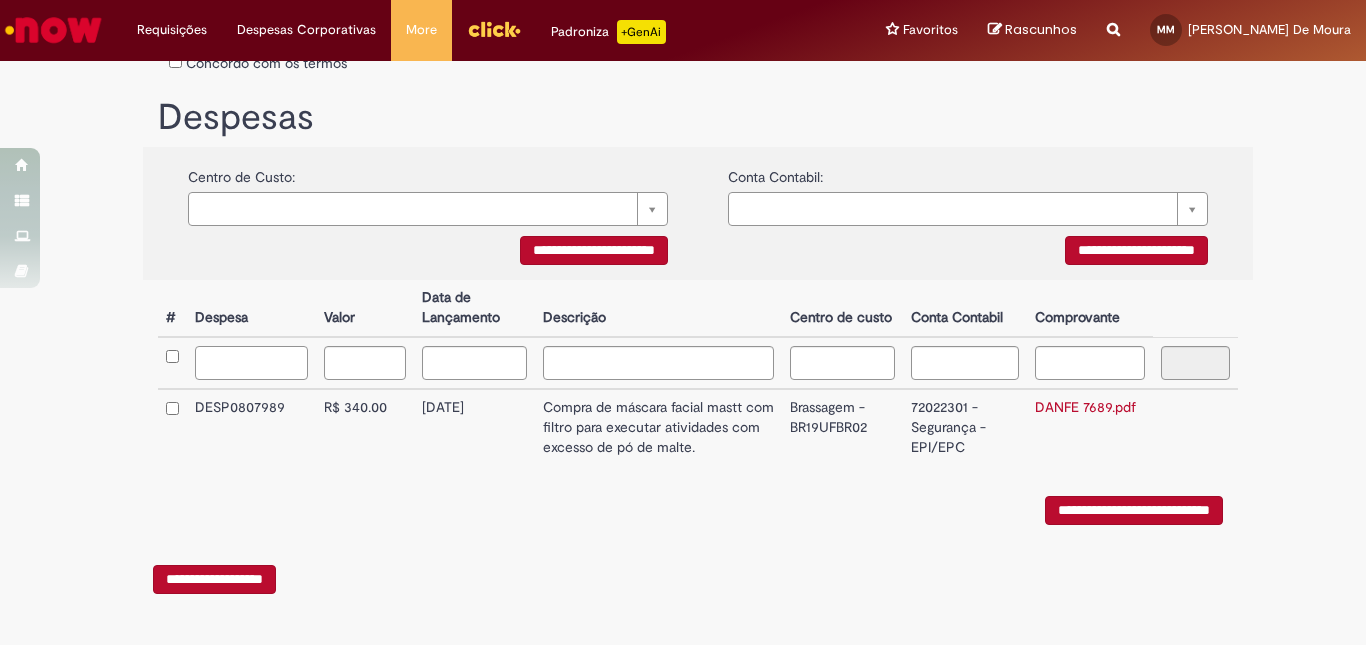 click at bounding box center (251, 363) 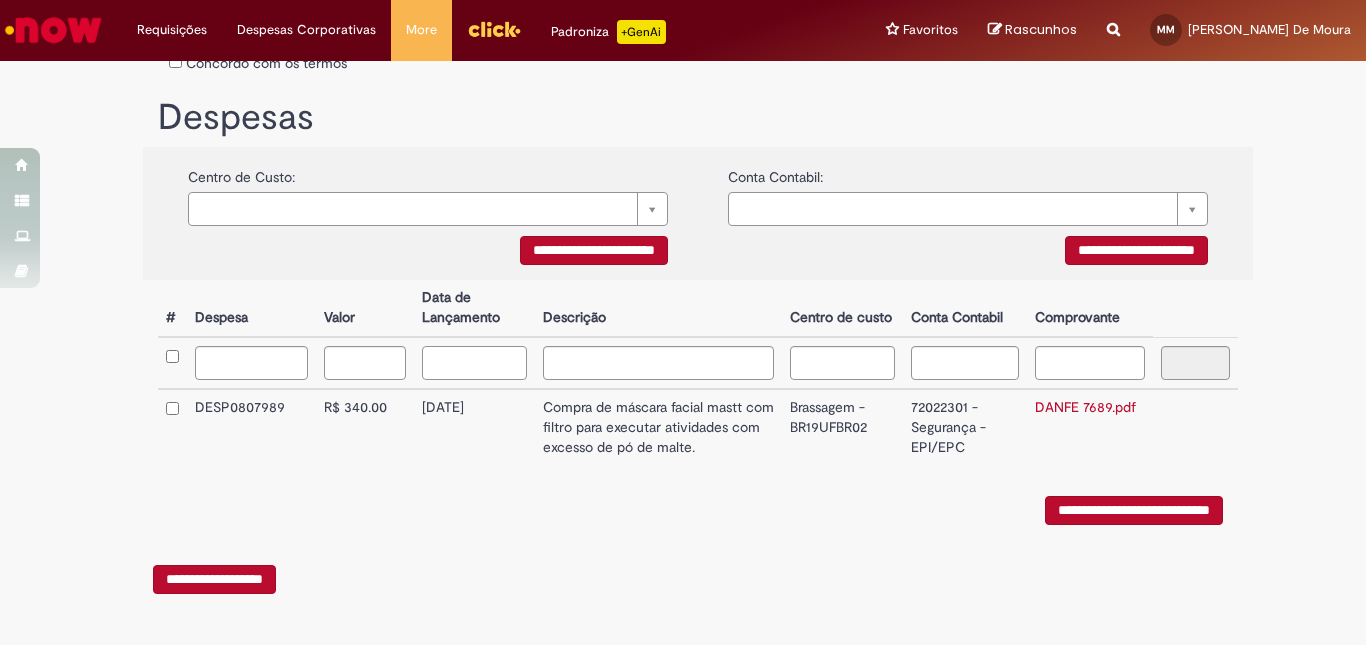 click at bounding box center (474, 363) 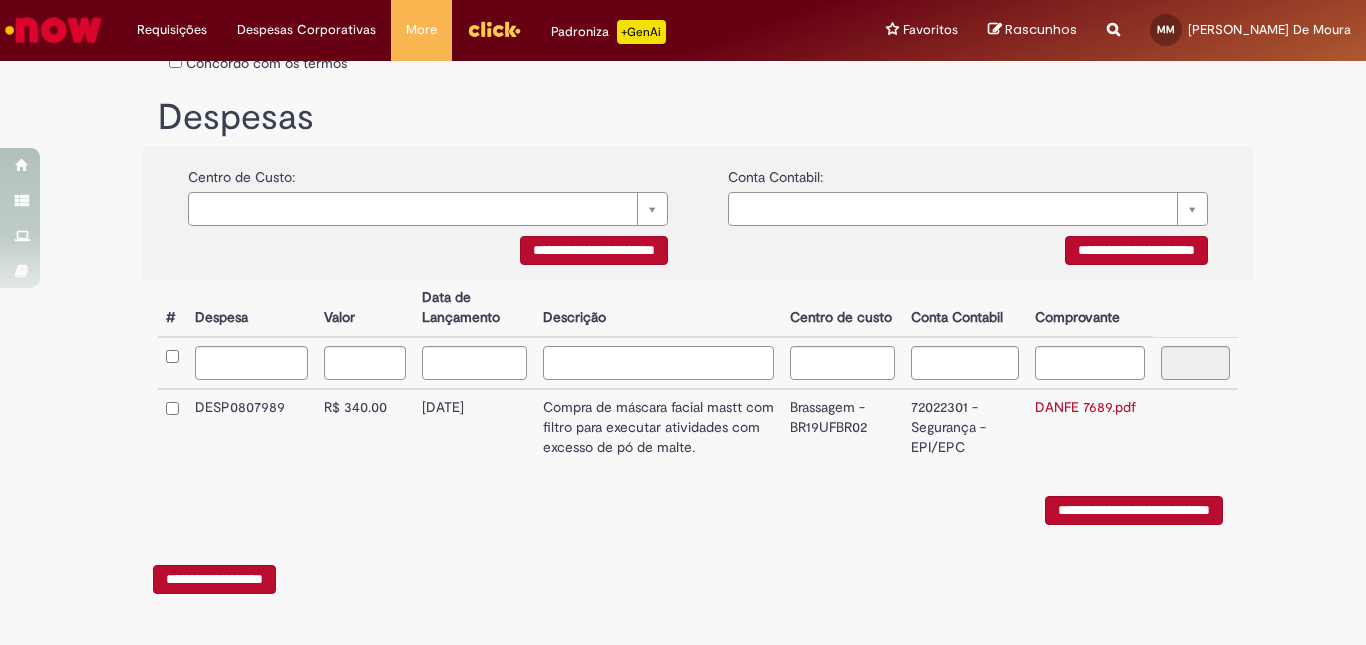 click at bounding box center [658, 363] 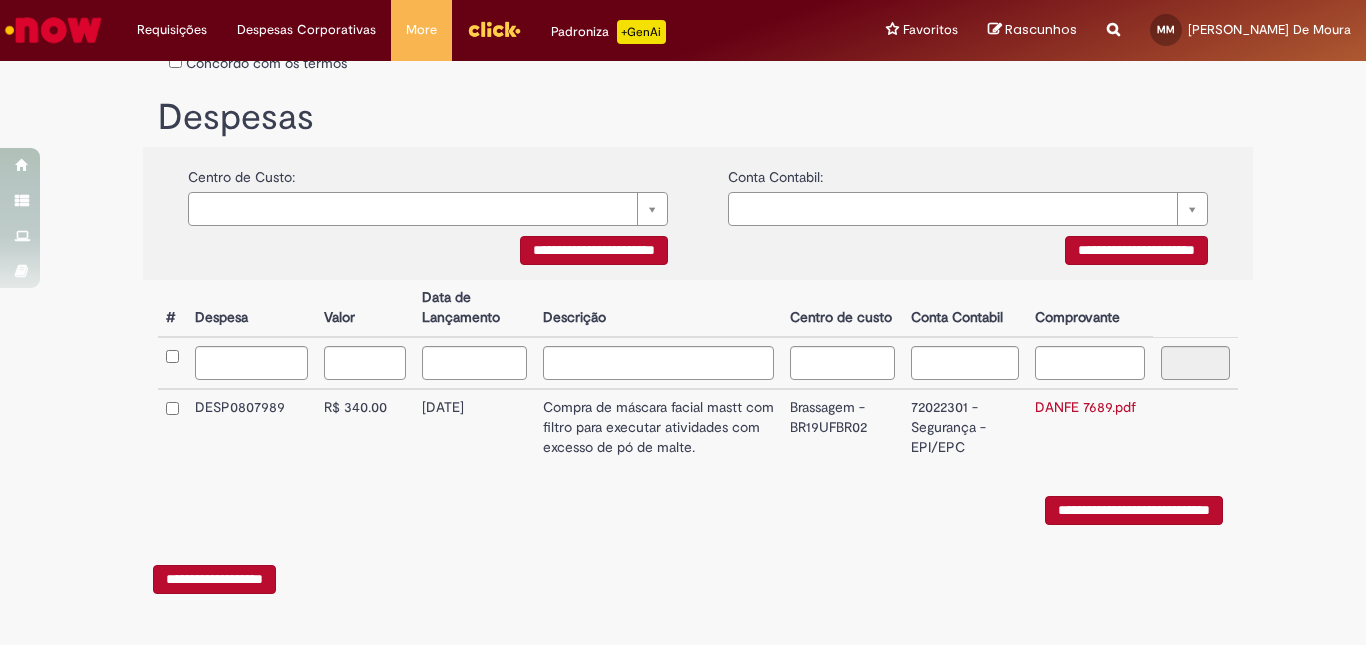 click on "R$ 340.00" at bounding box center (364, 427) 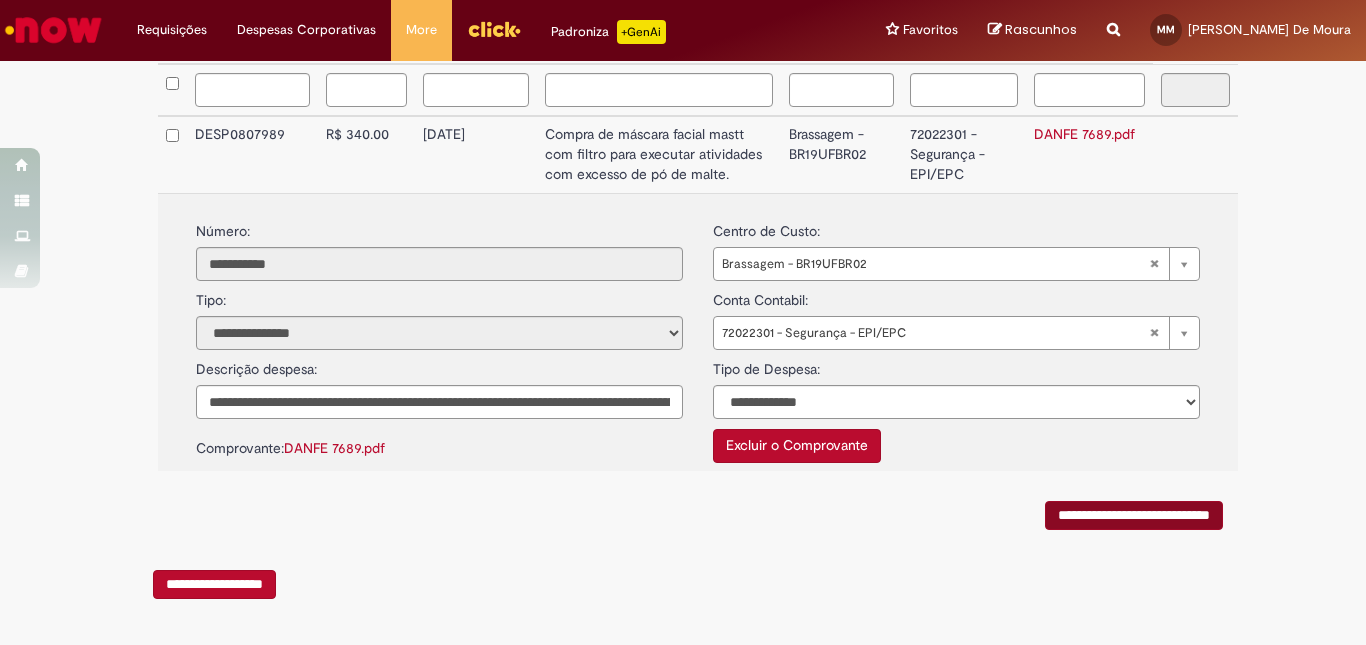 scroll, scrollTop: 613, scrollLeft: 0, axis: vertical 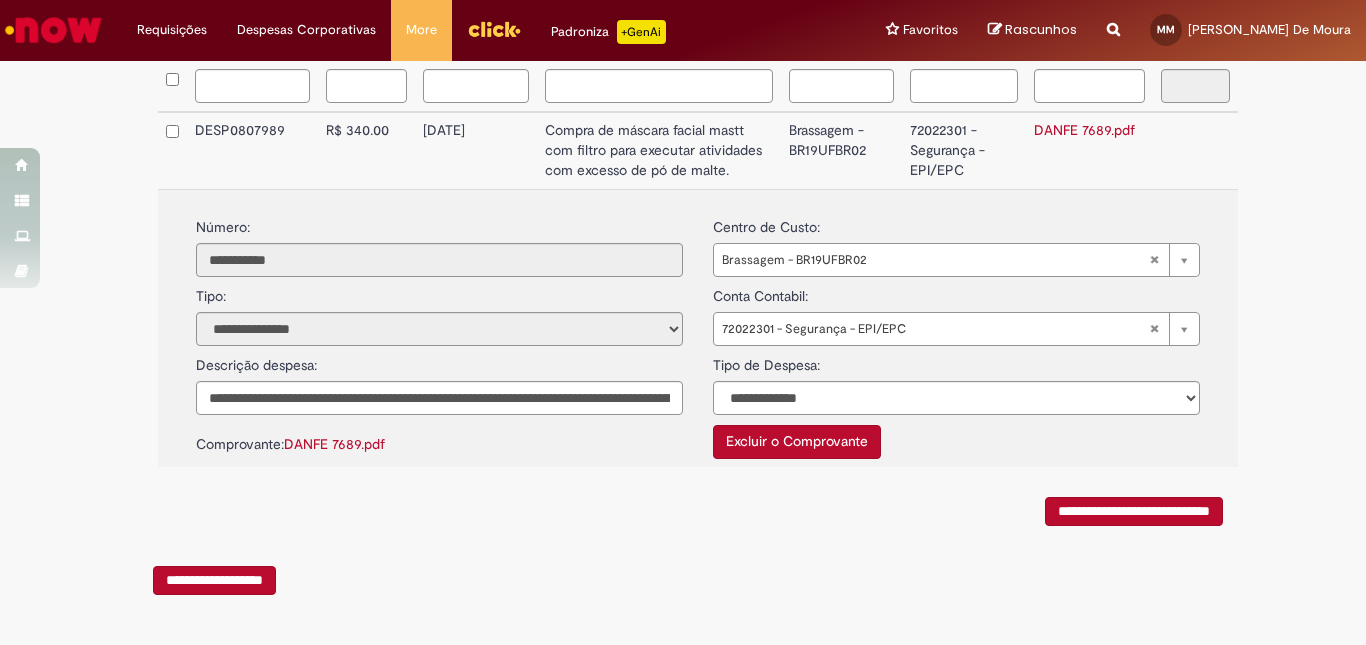 click on "**********" at bounding box center (1134, 511) 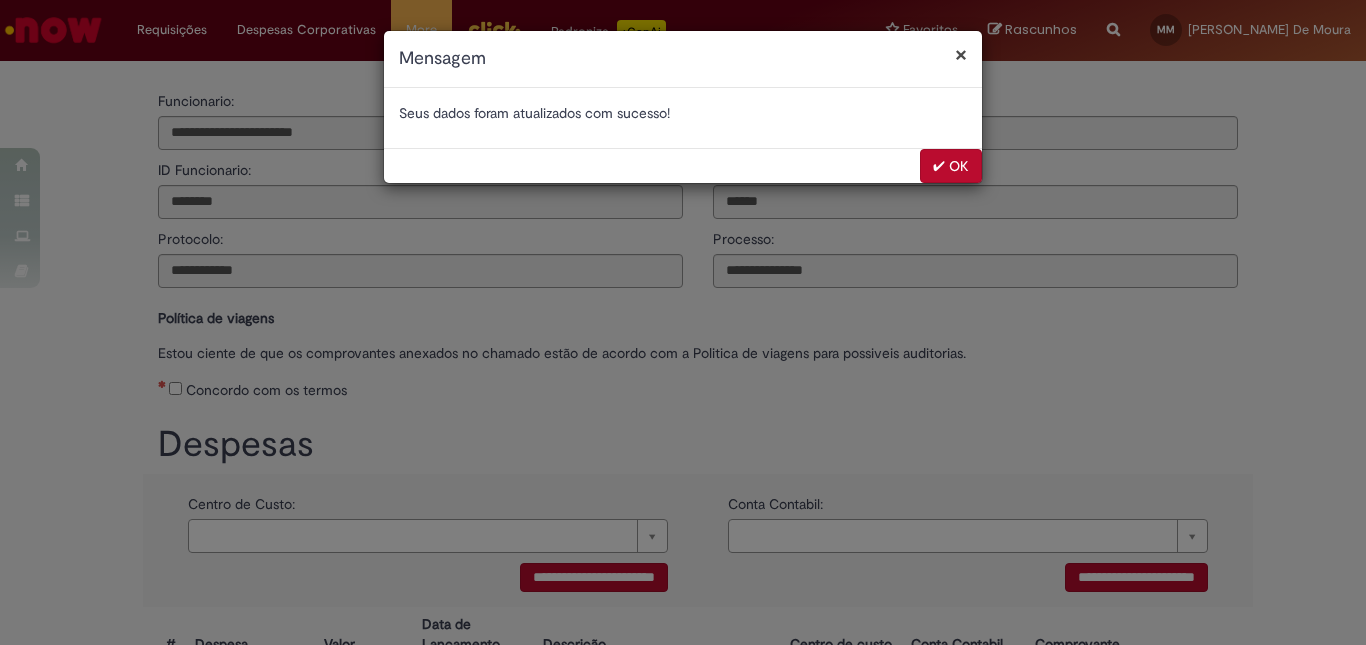 click on "✔ OK" at bounding box center (951, 166) 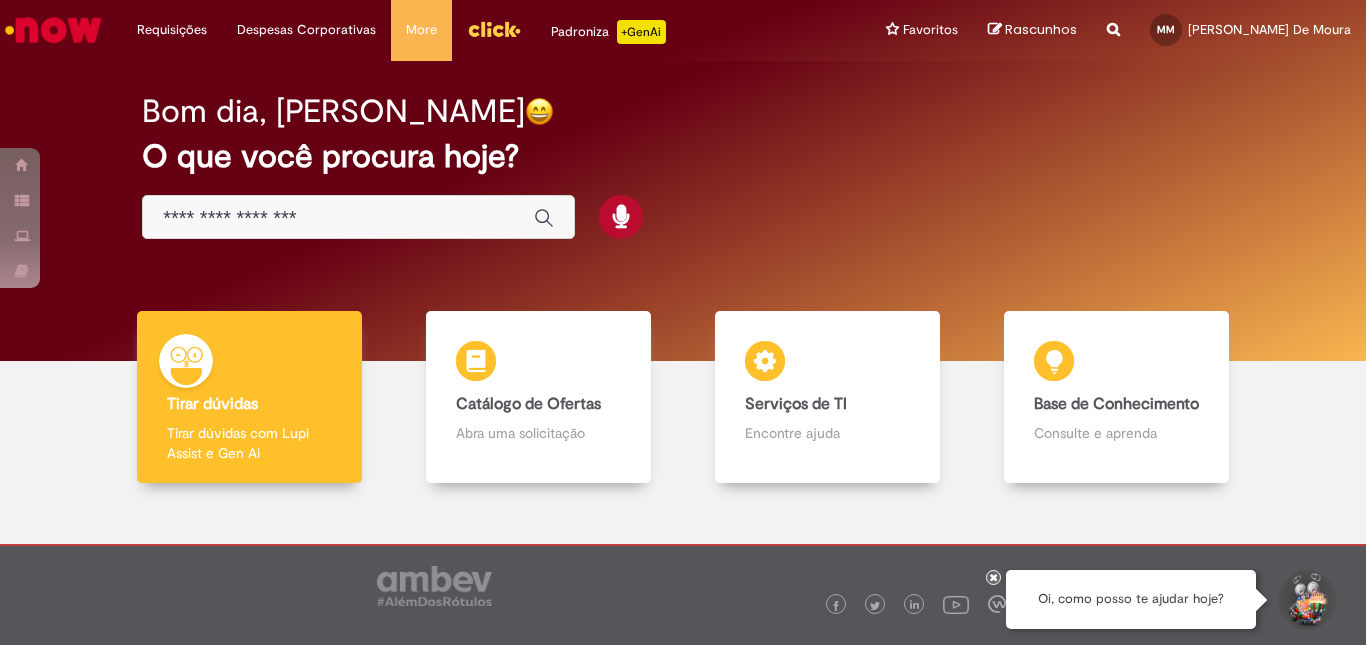 scroll, scrollTop: 0, scrollLeft: 0, axis: both 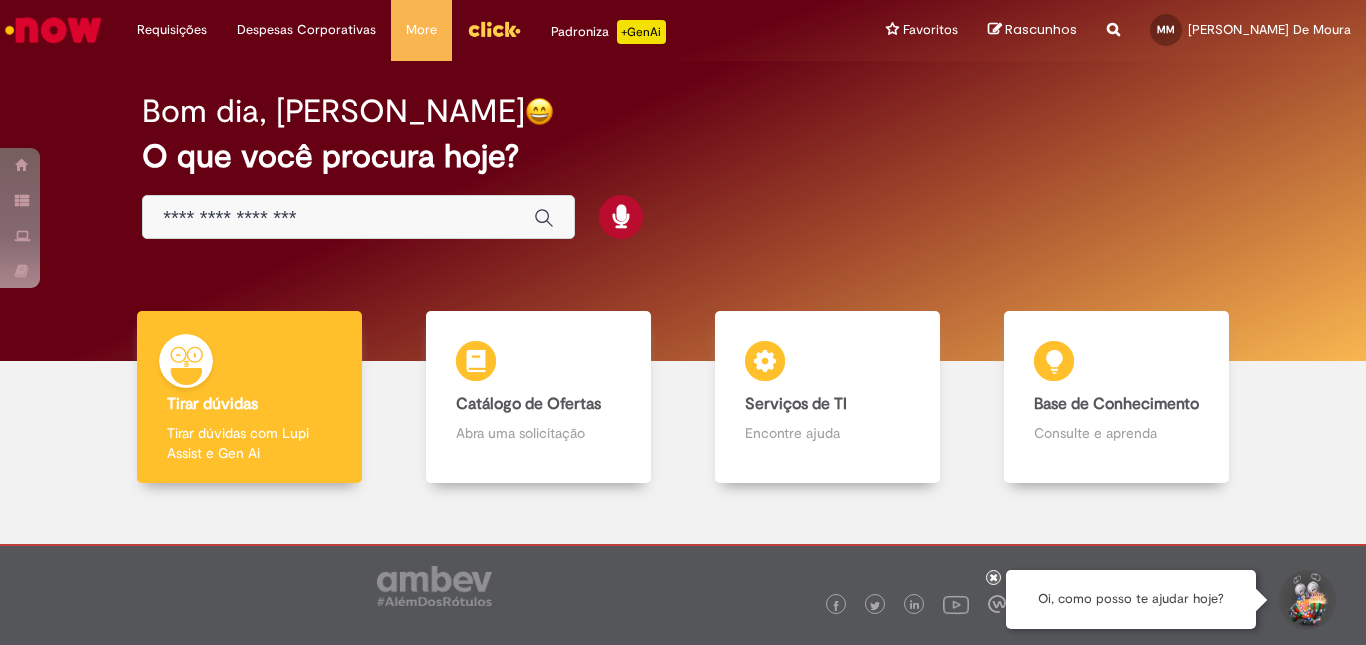 click at bounding box center (338, 218) 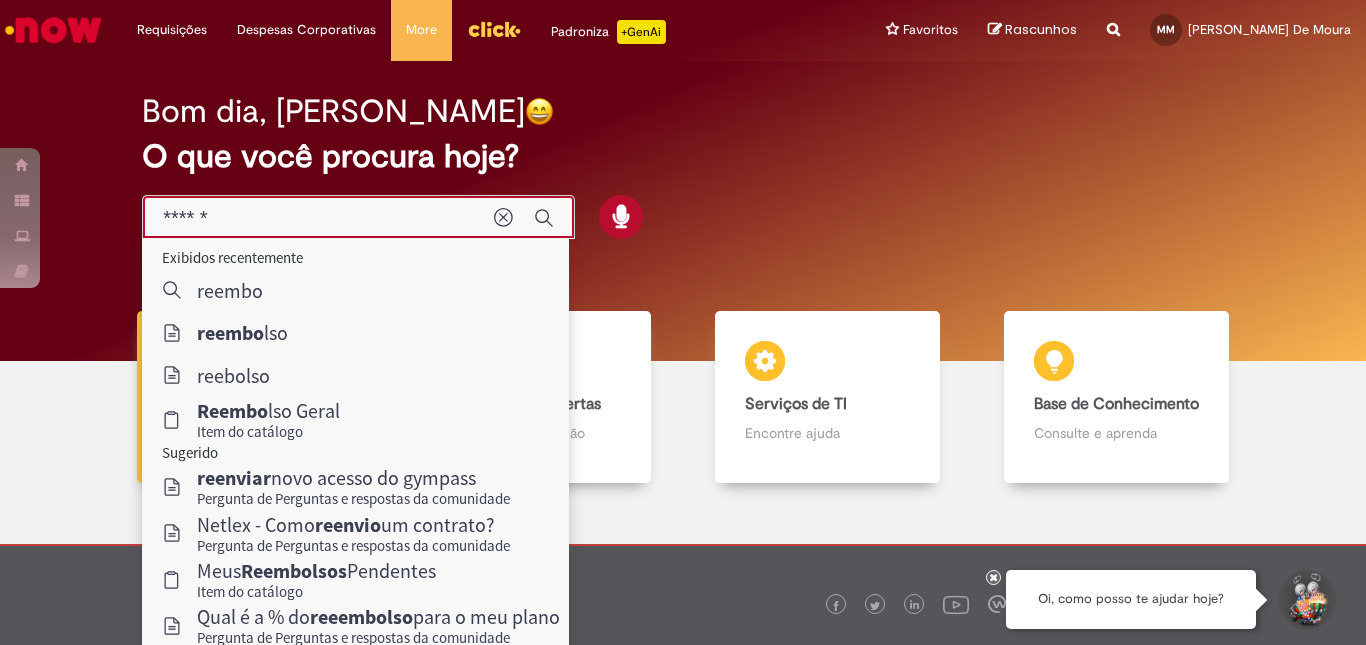 type on "*******" 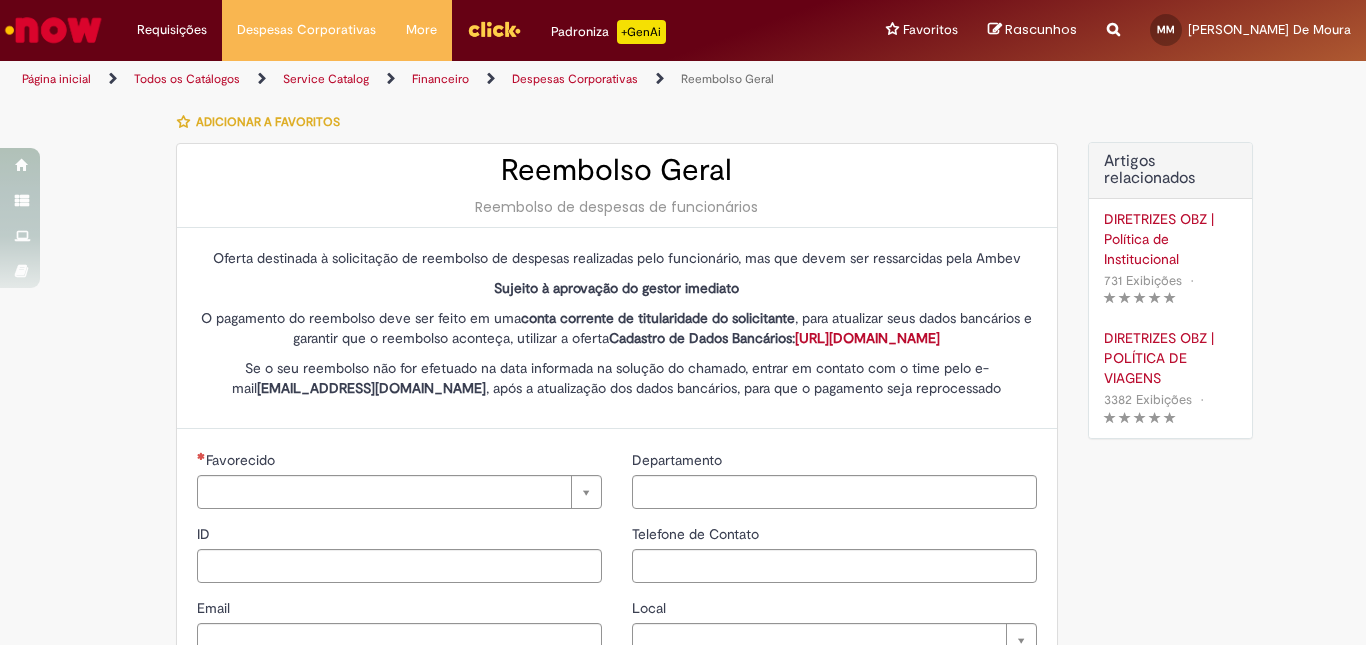 type on "********" 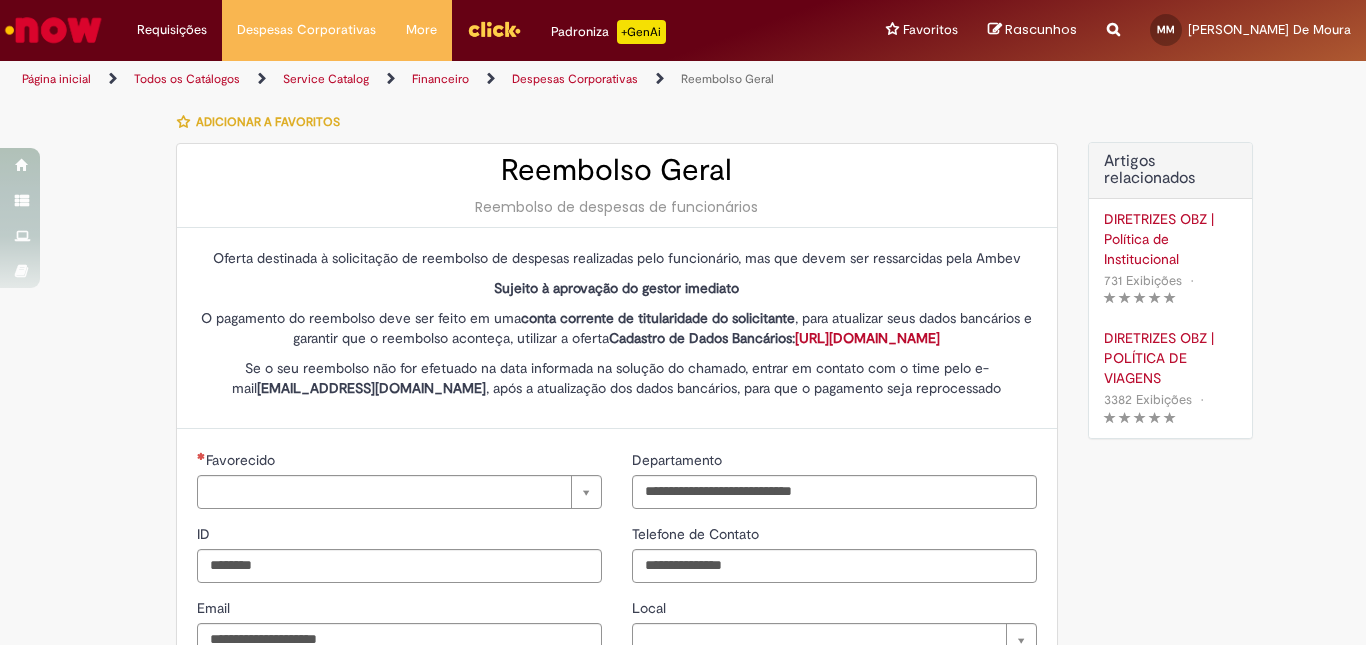 type on "**********" 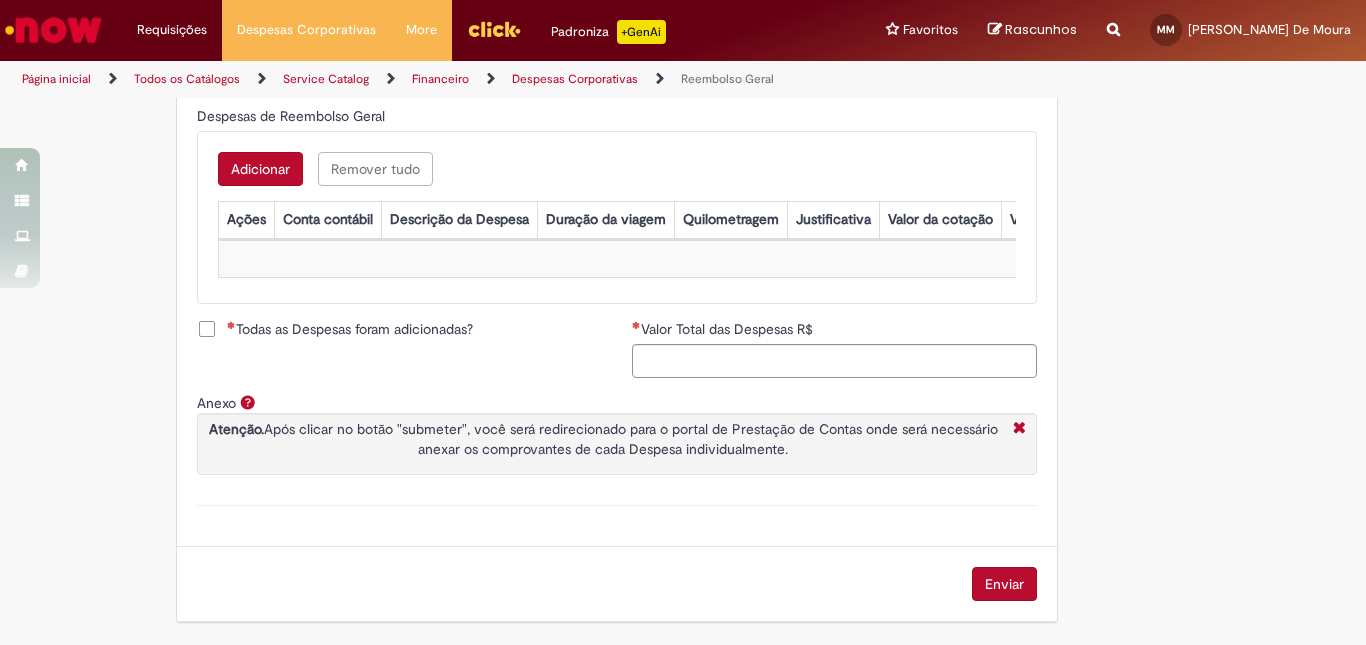 scroll, scrollTop: 651, scrollLeft: 0, axis: vertical 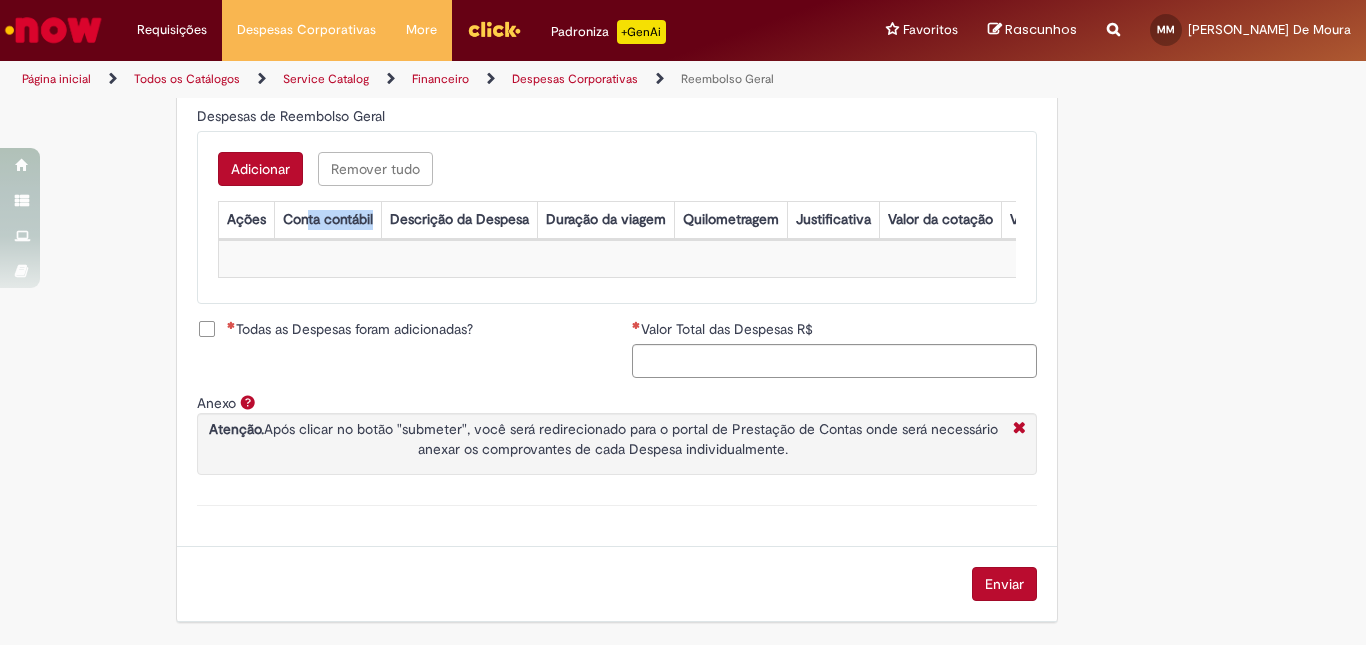 click on "Conta contábil" at bounding box center (327, 219) 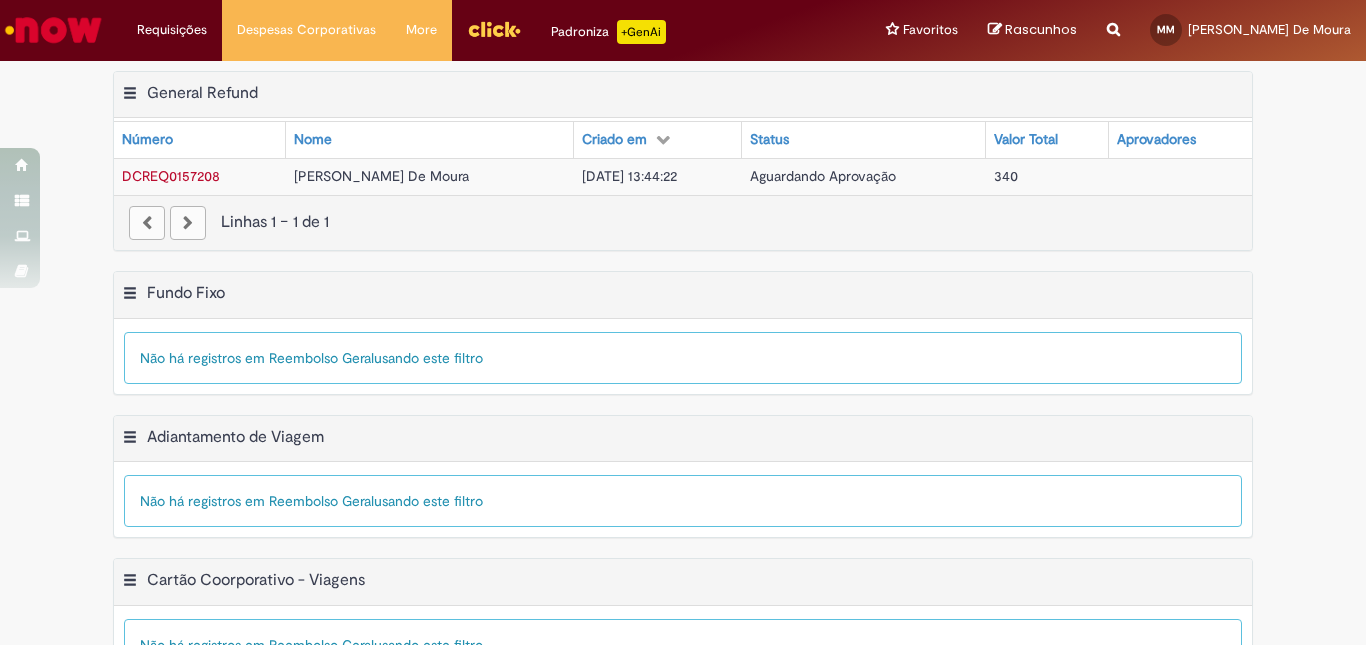 scroll, scrollTop: 0, scrollLeft: 0, axis: both 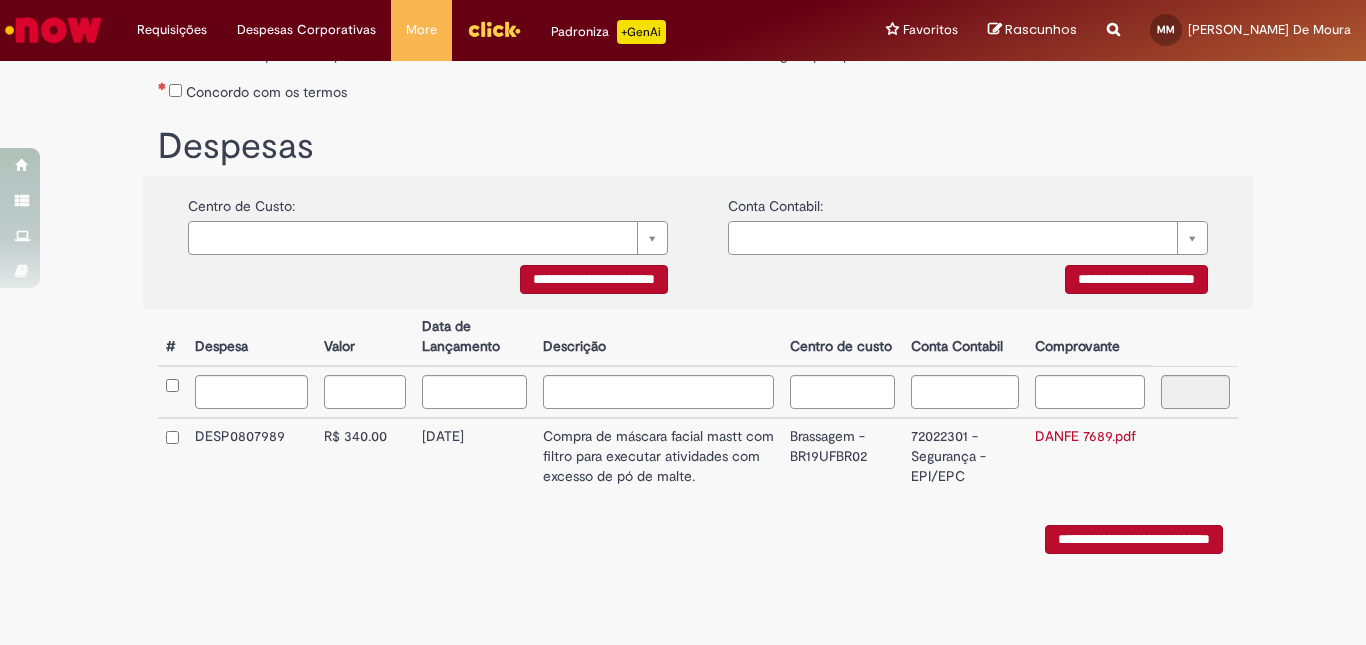 click on "Brassagem - BR19UFBR02" at bounding box center (842, 456) 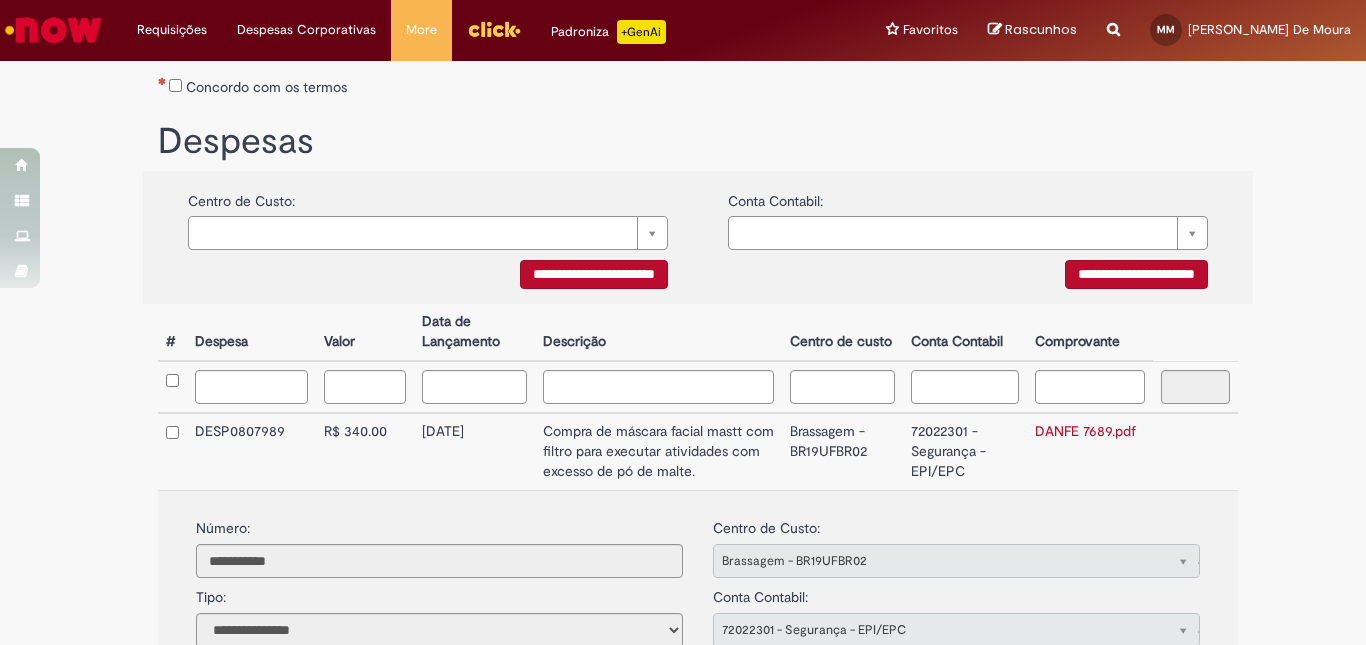scroll, scrollTop: 577, scrollLeft: 0, axis: vertical 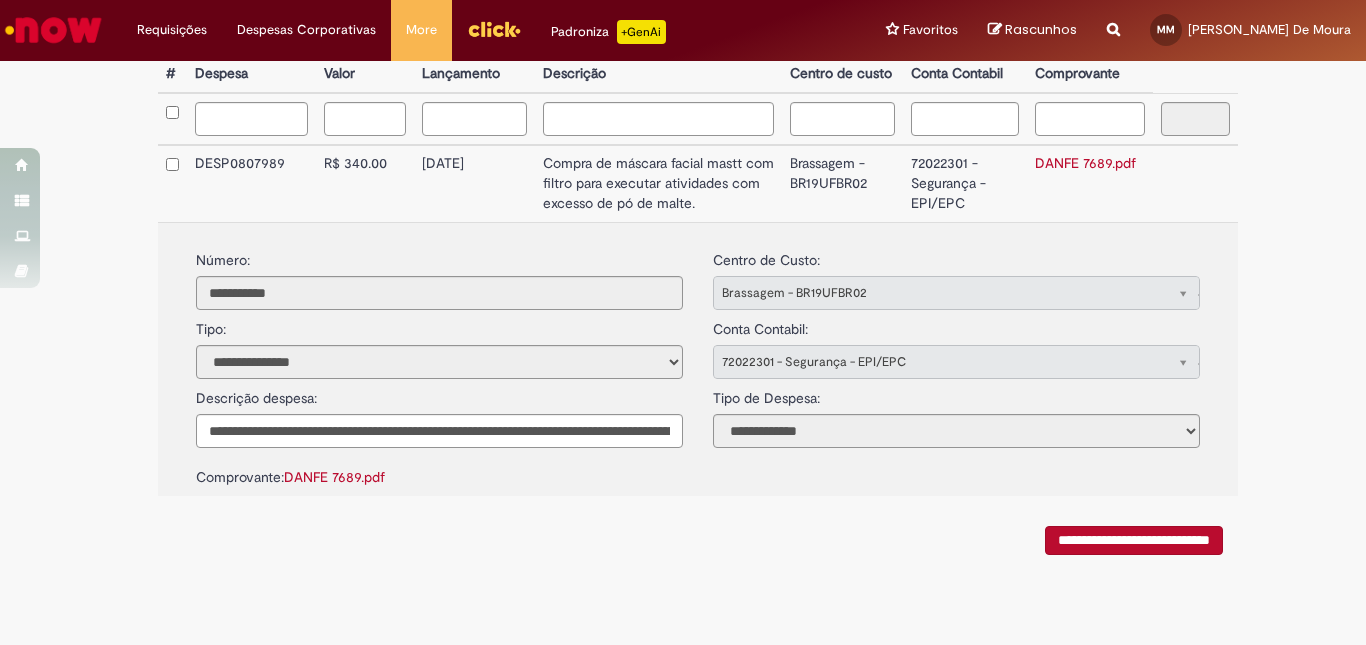 click on "**********" at bounding box center [1134, 540] 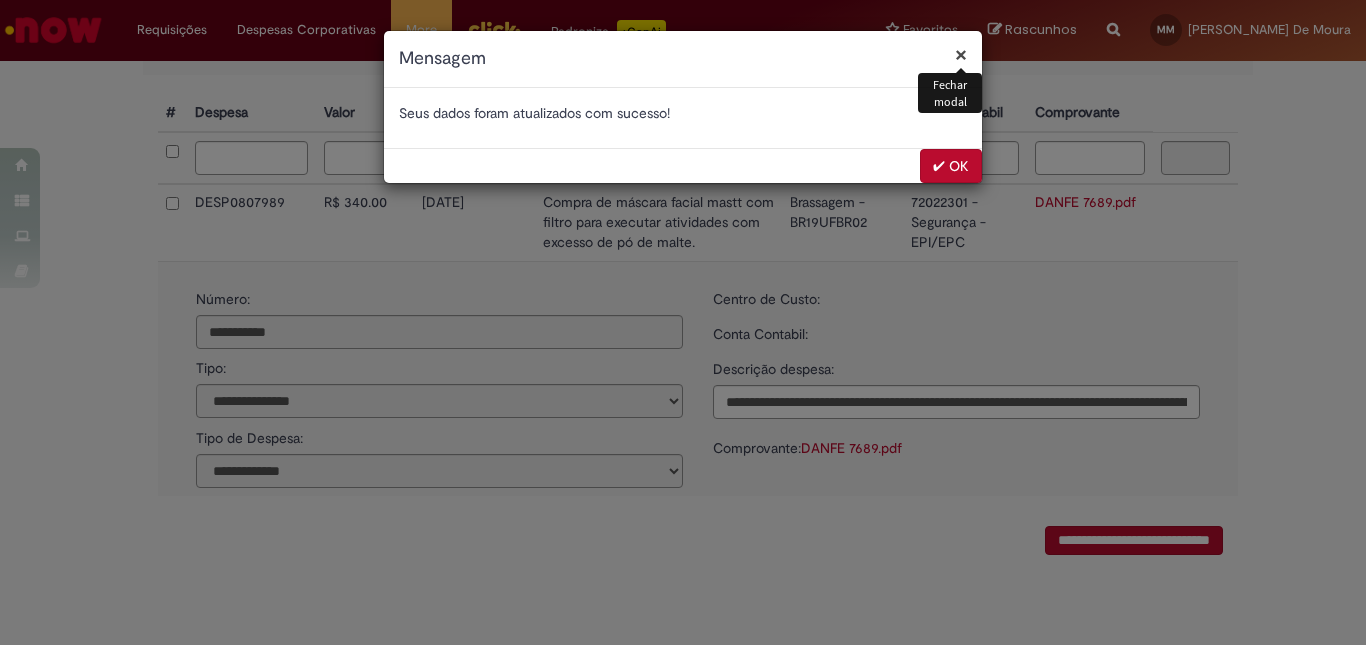 scroll, scrollTop: 0, scrollLeft: 0, axis: both 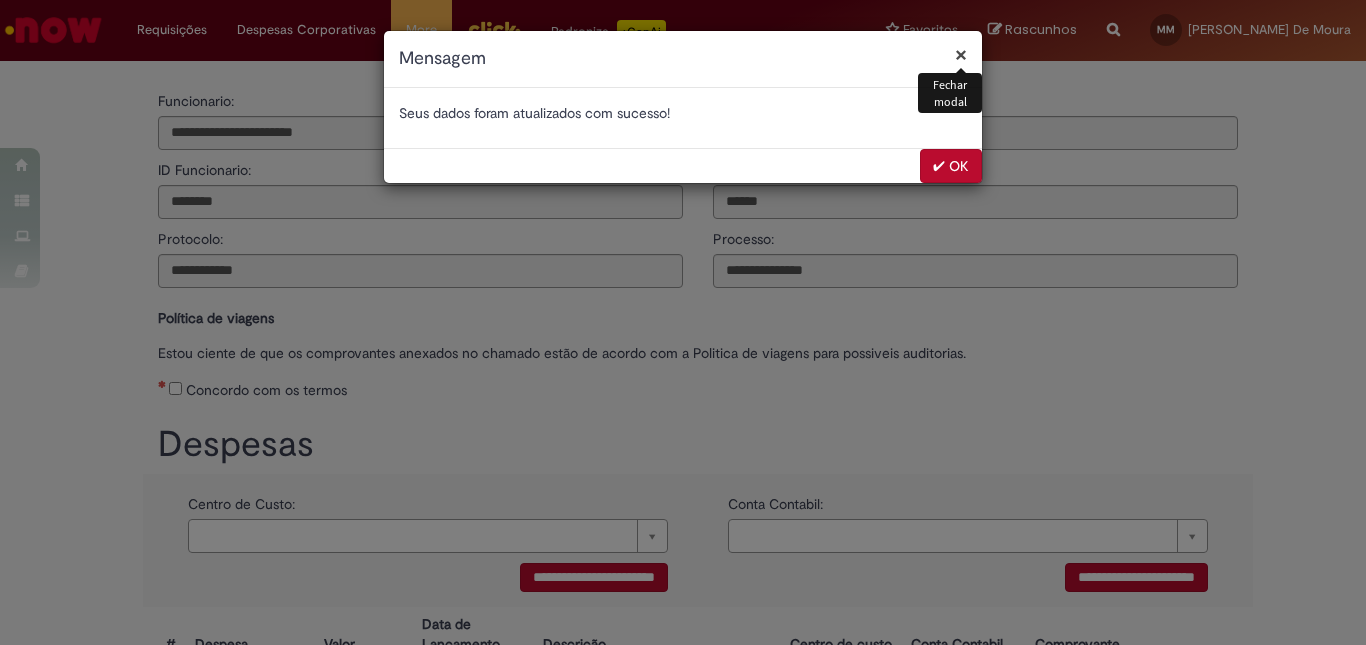 click on "✔ OK" at bounding box center [951, 166] 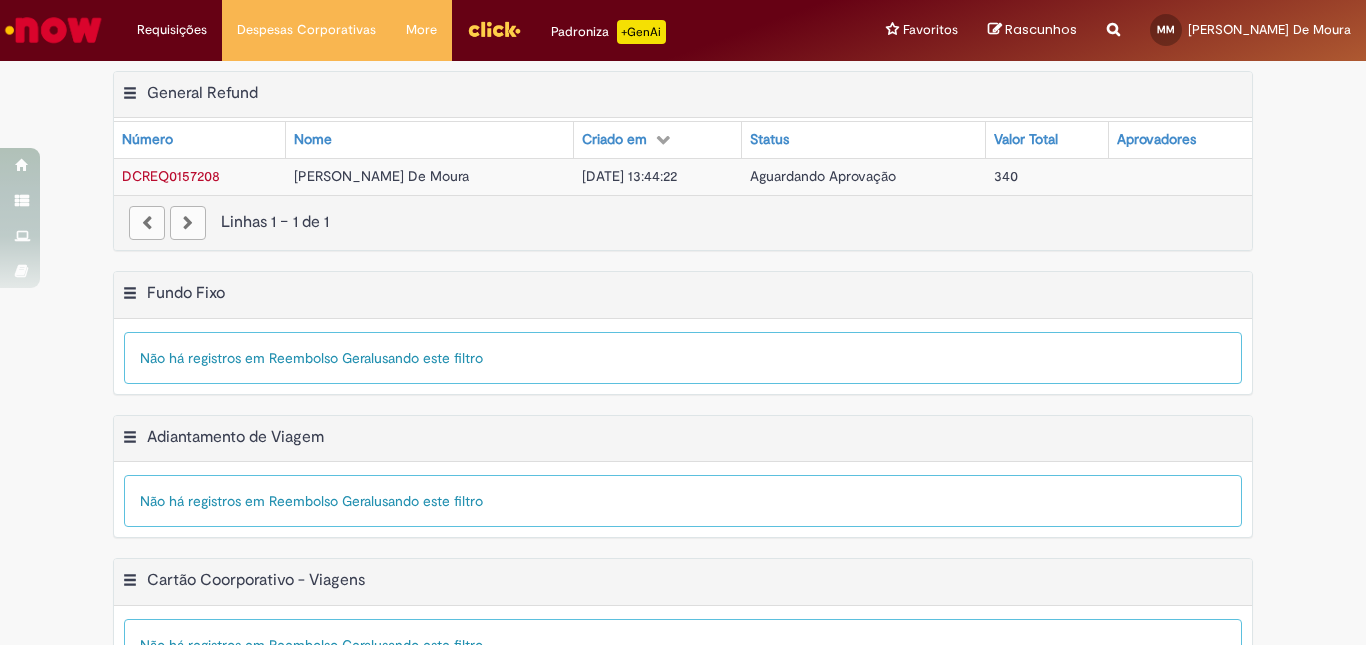 scroll, scrollTop: 0, scrollLeft: 0, axis: both 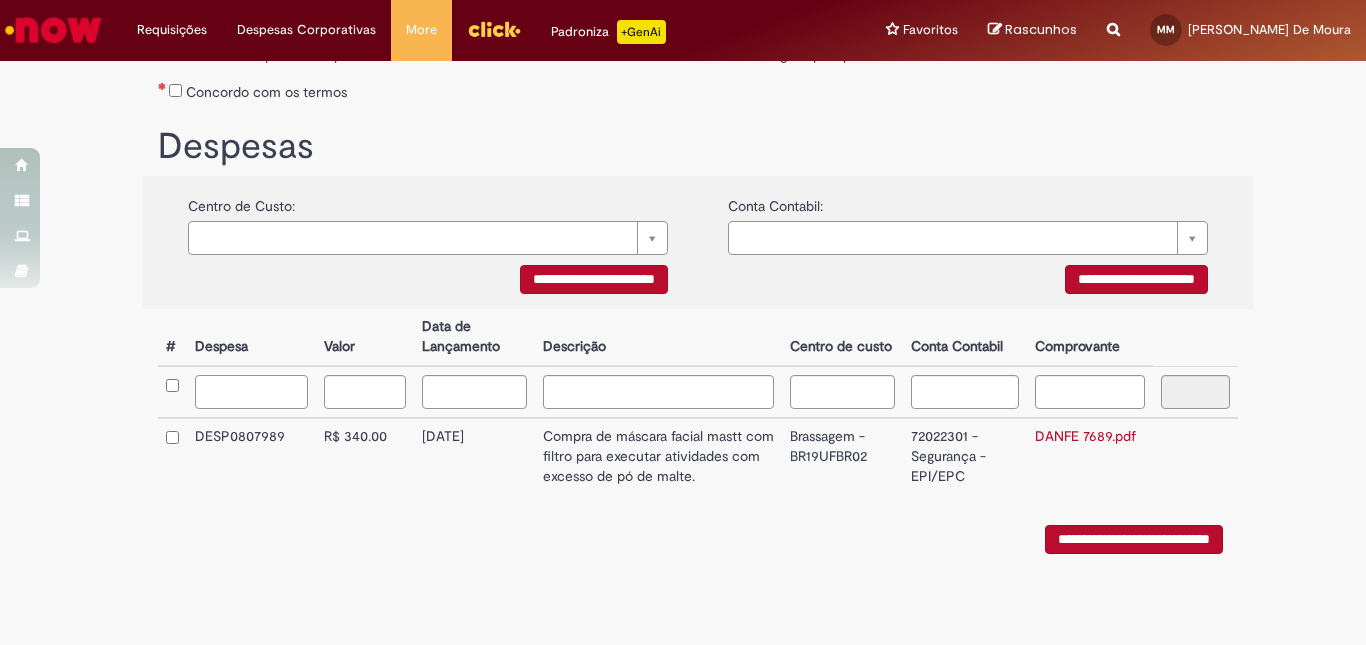 click at bounding box center (251, 392) 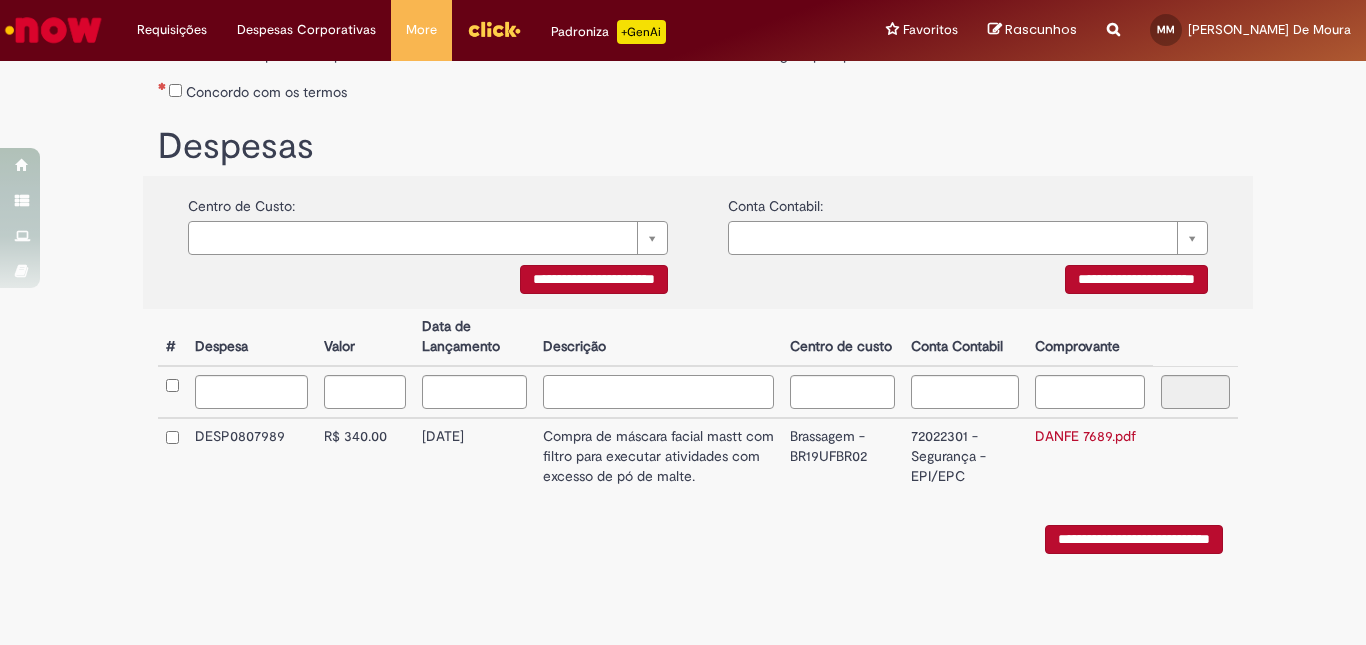 click at bounding box center [658, 392] 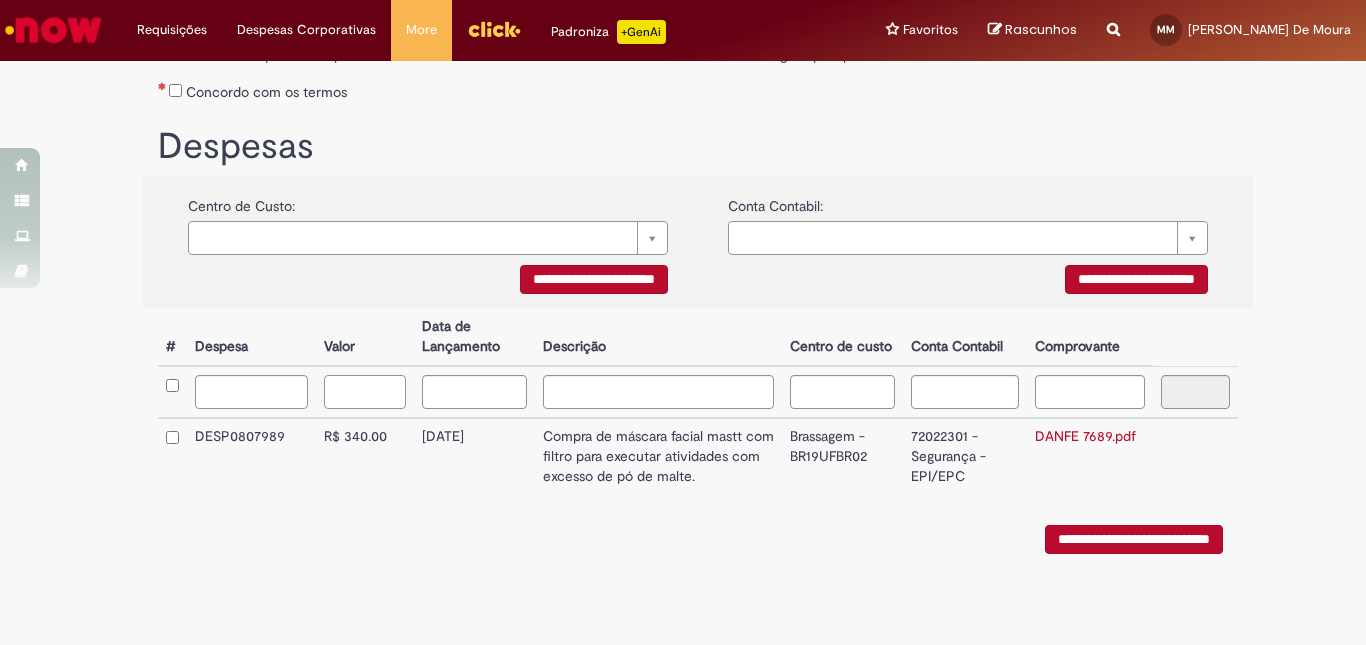click at bounding box center (364, 392) 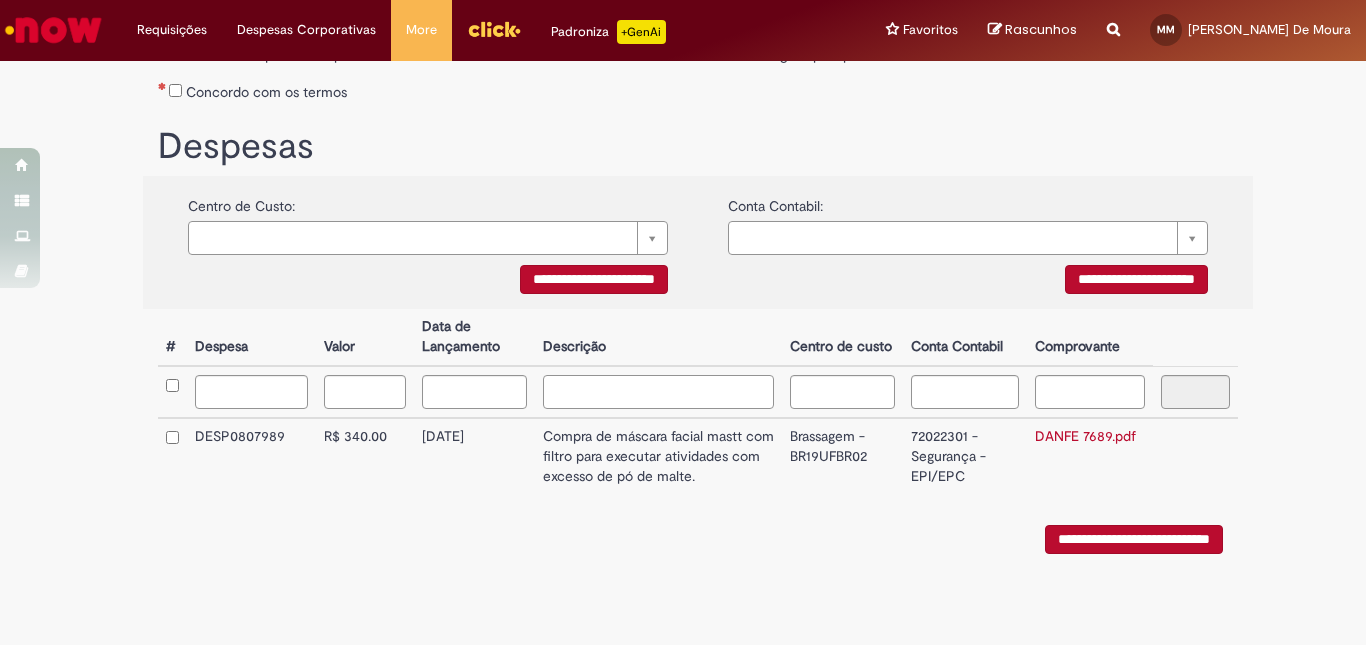 click at bounding box center (658, 392) 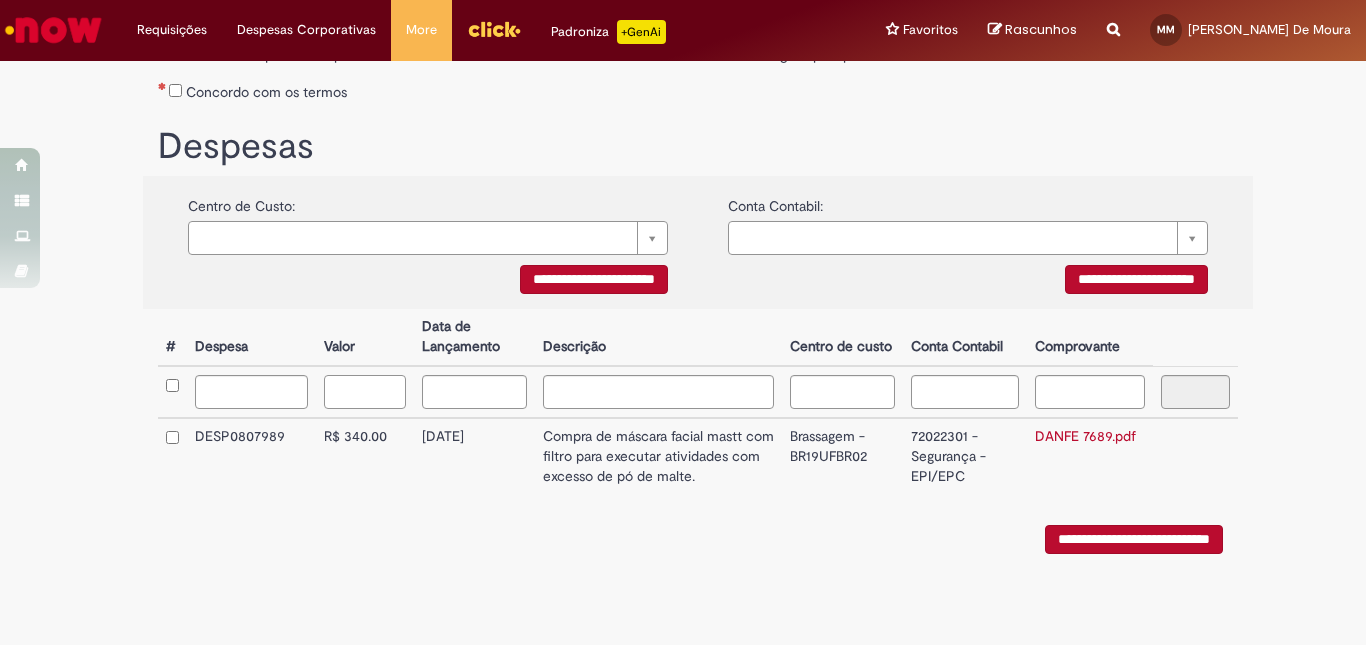 click at bounding box center (364, 392) 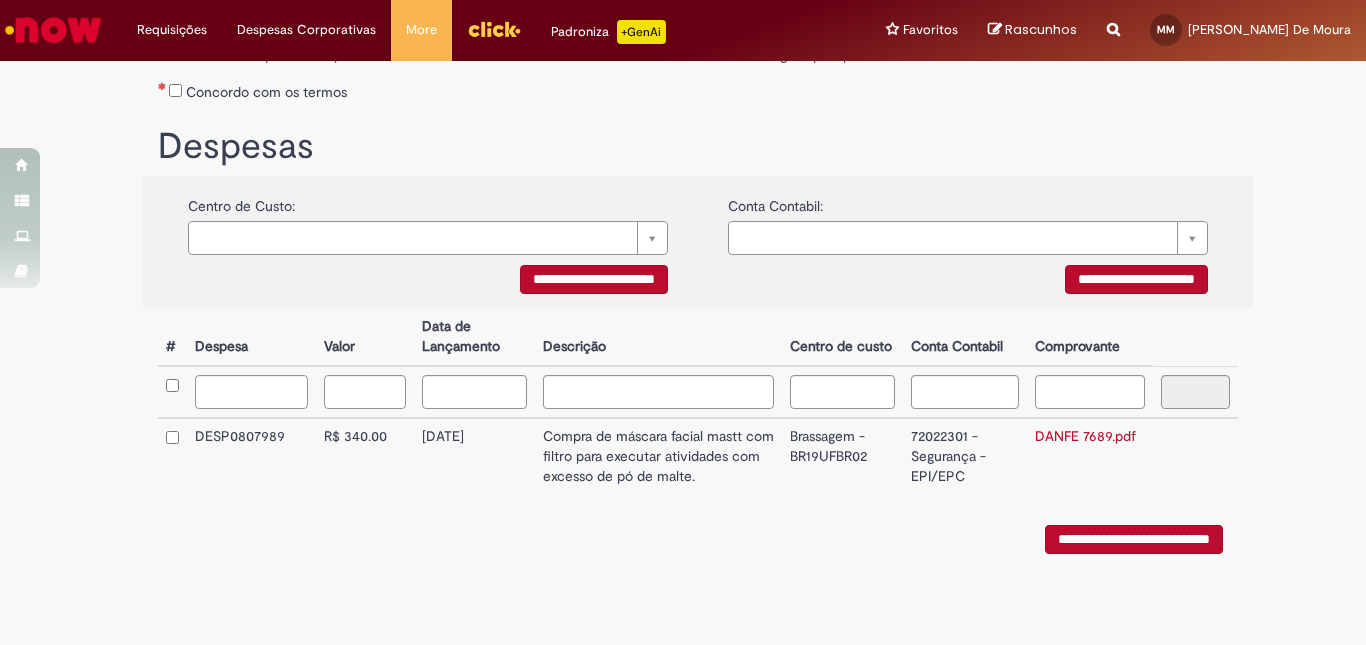 click on "Brassagem - BR19UFBR02" at bounding box center [842, 456] 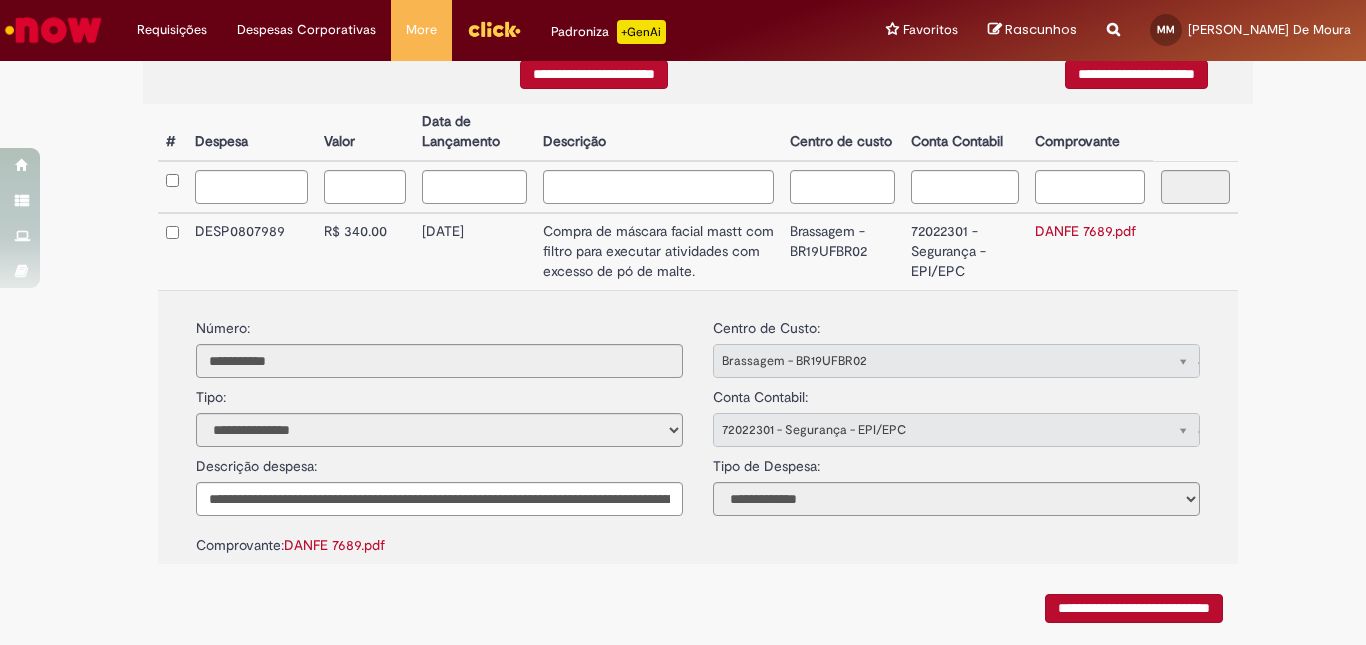 scroll, scrollTop: 577, scrollLeft: 0, axis: vertical 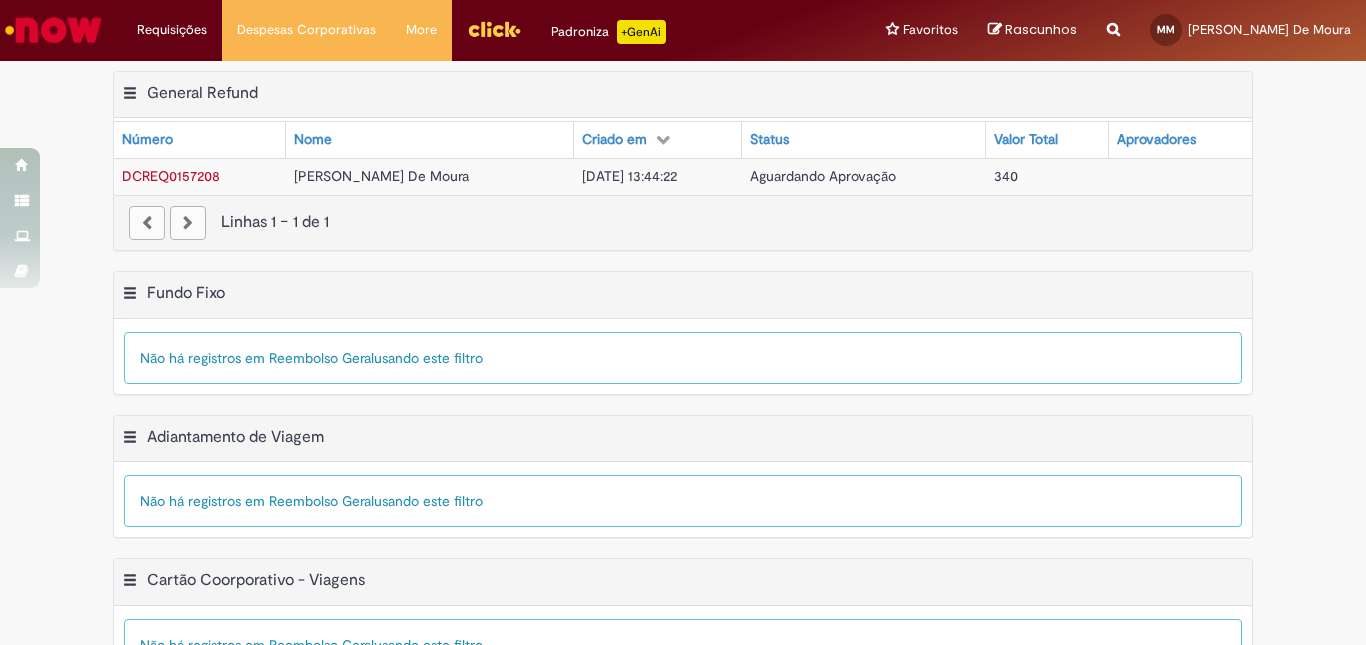 click on "Aguardando Aprovação" at bounding box center (823, 176) 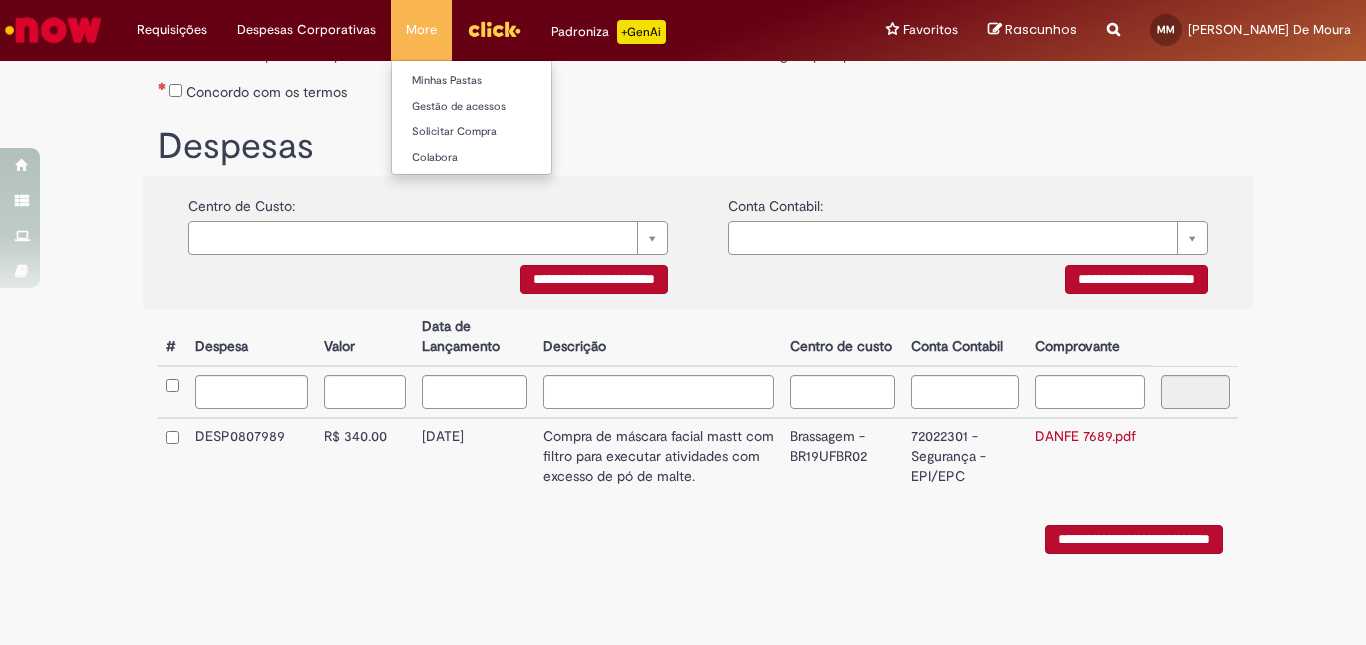 scroll, scrollTop: 0, scrollLeft: 0, axis: both 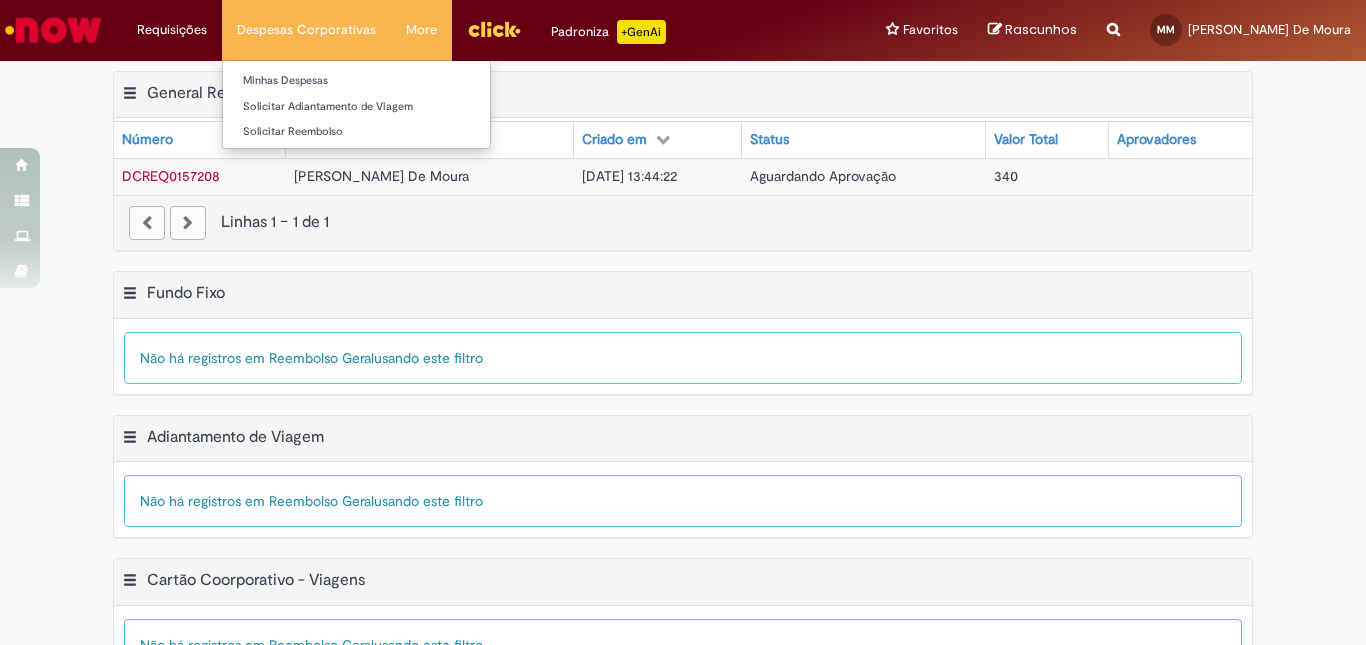 click on "Despesas Corporativas
Minhas Despesas
Solicitar Adiantamento de Viagem
Solicitar Reembolso" at bounding box center (306, 30) 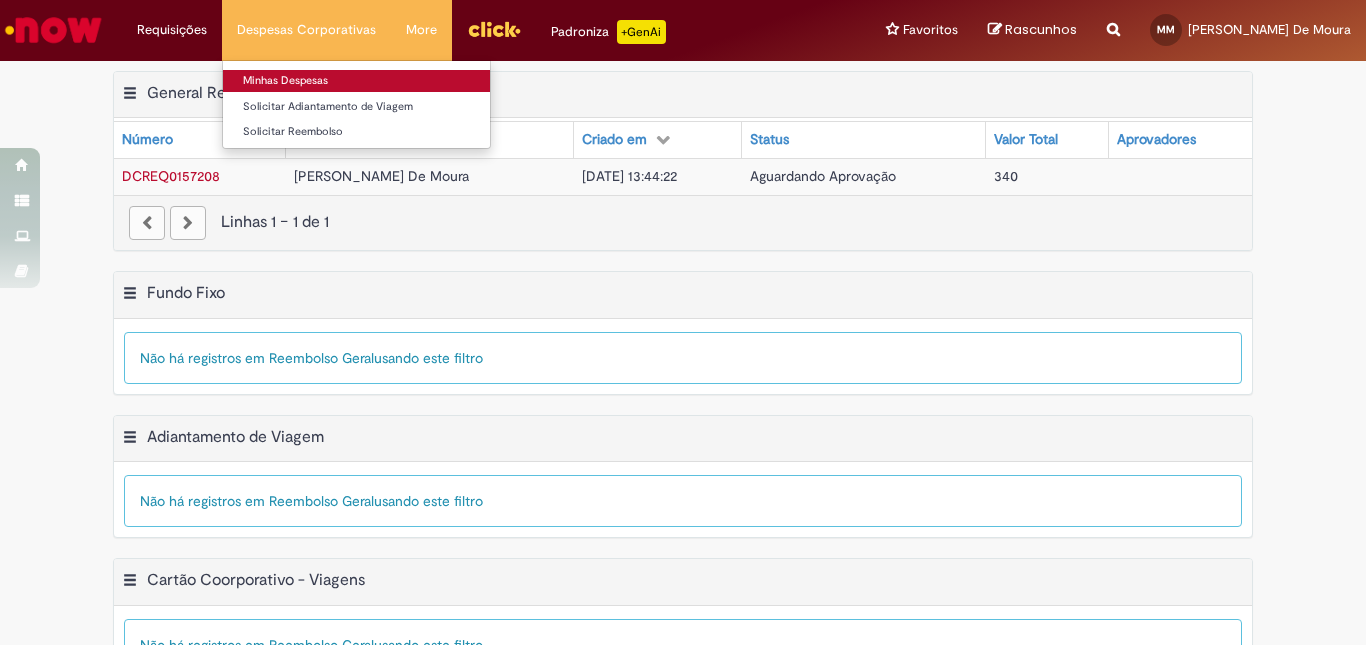 click on "Minhas Despesas" at bounding box center (356, 81) 